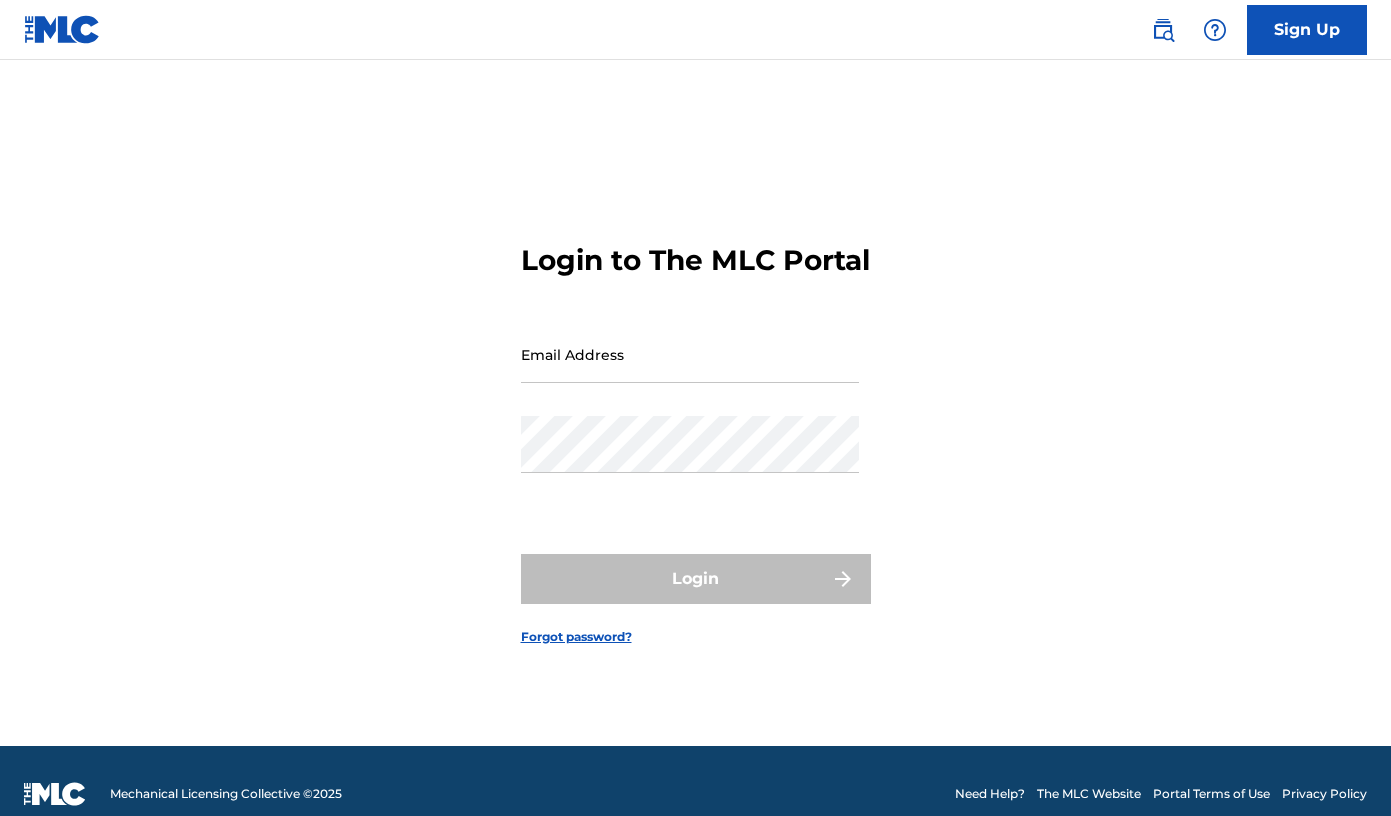 scroll, scrollTop: 0, scrollLeft: 0, axis: both 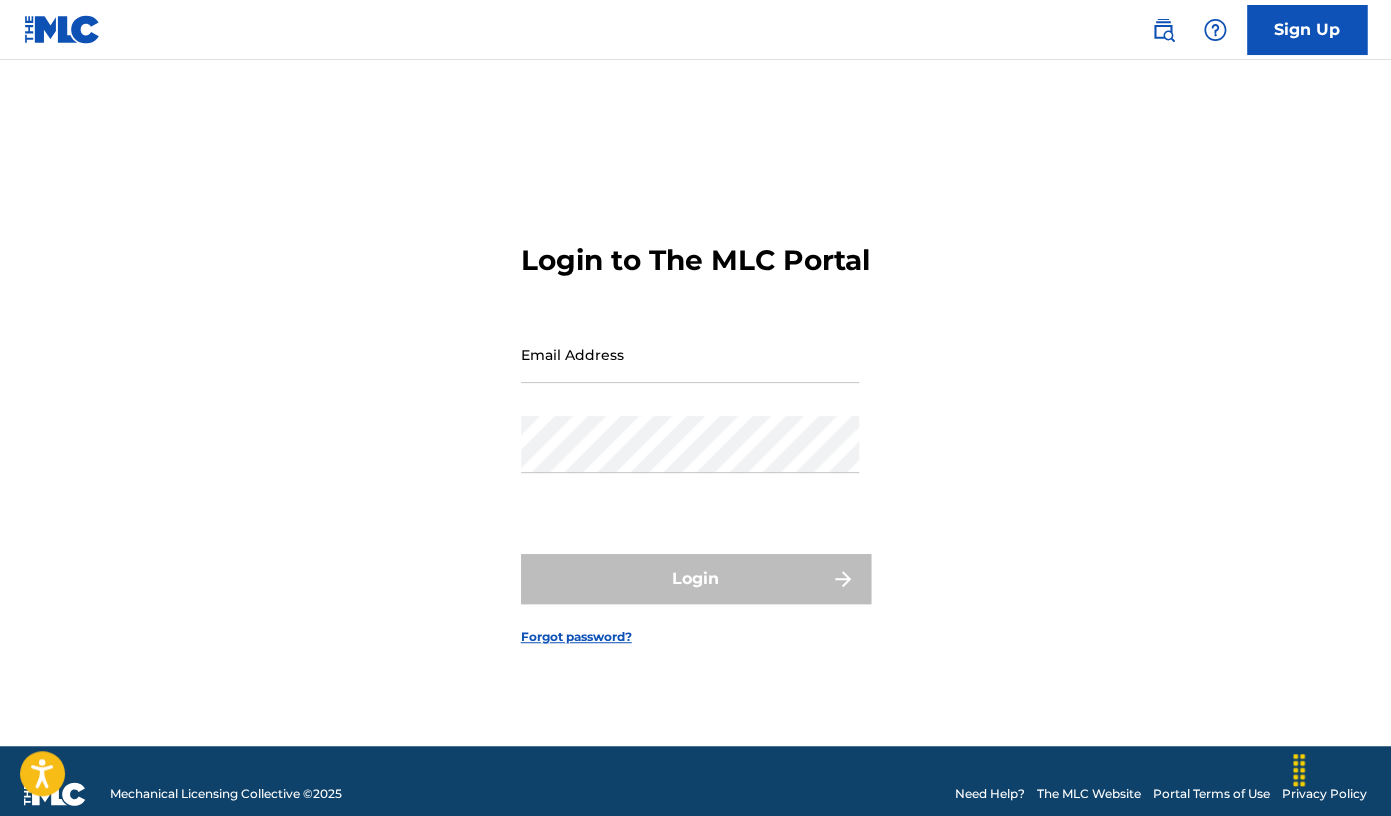 click on "Email Address" at bounding box center (690, 354) 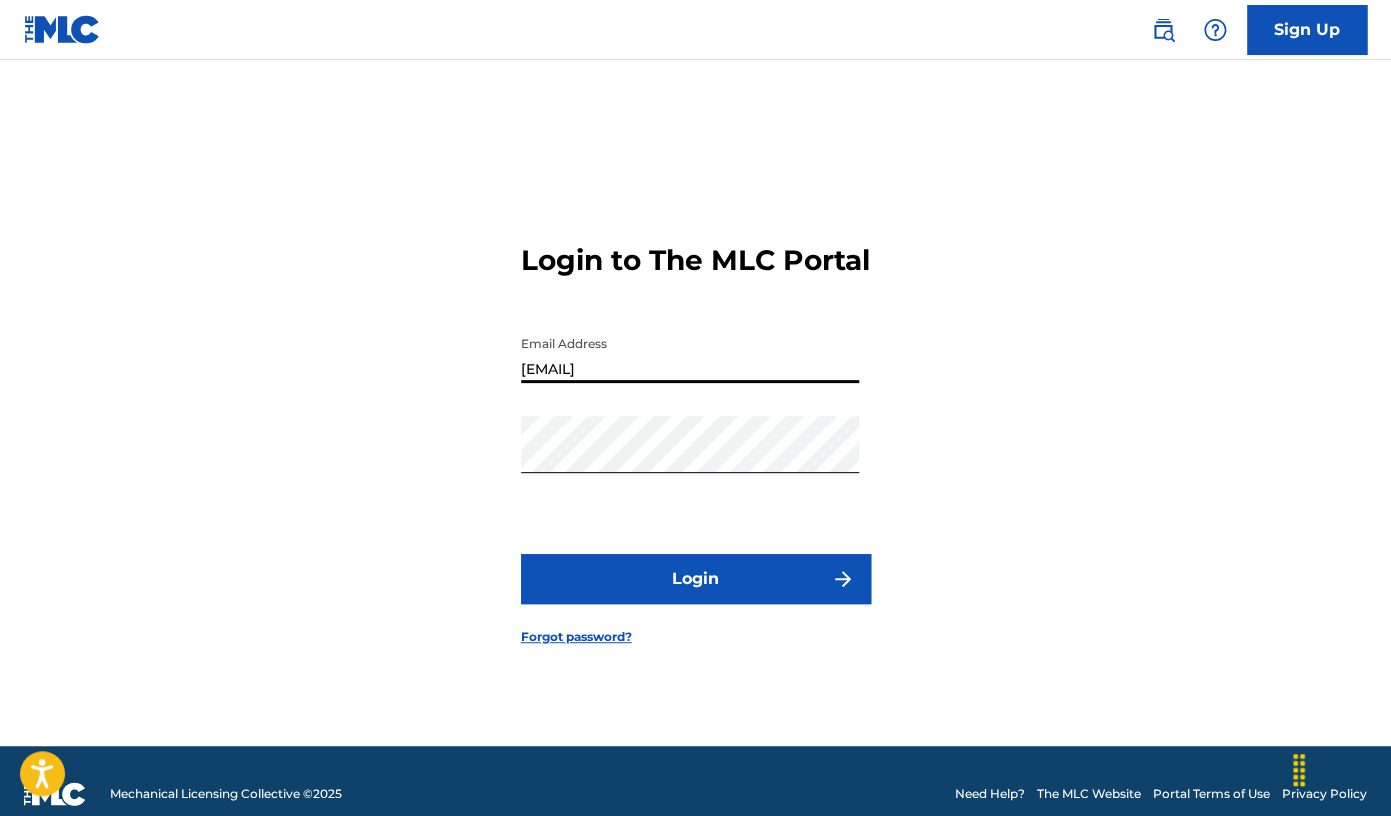 type on "[EMAIL]" 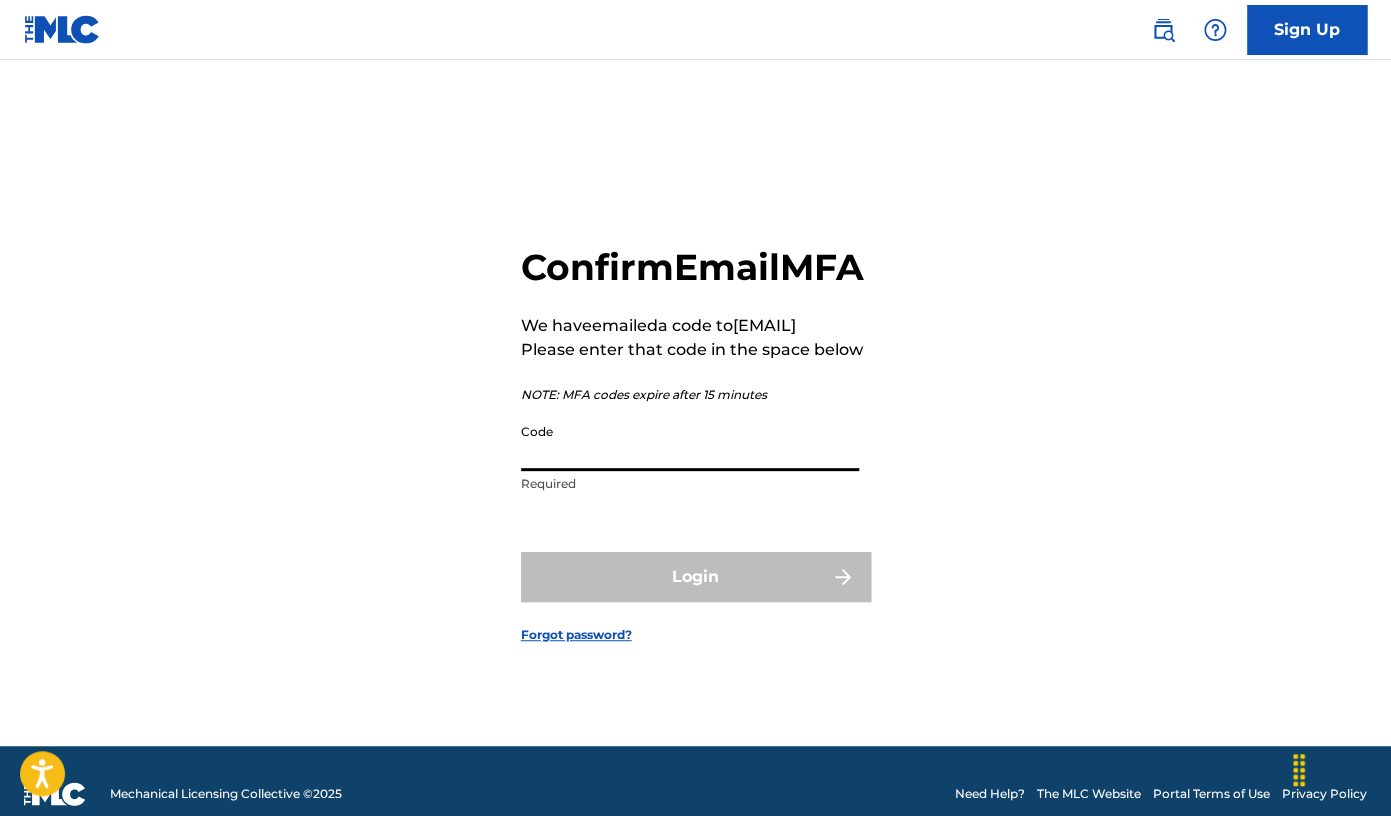 click on "Code" at bounding box center [690, 442] 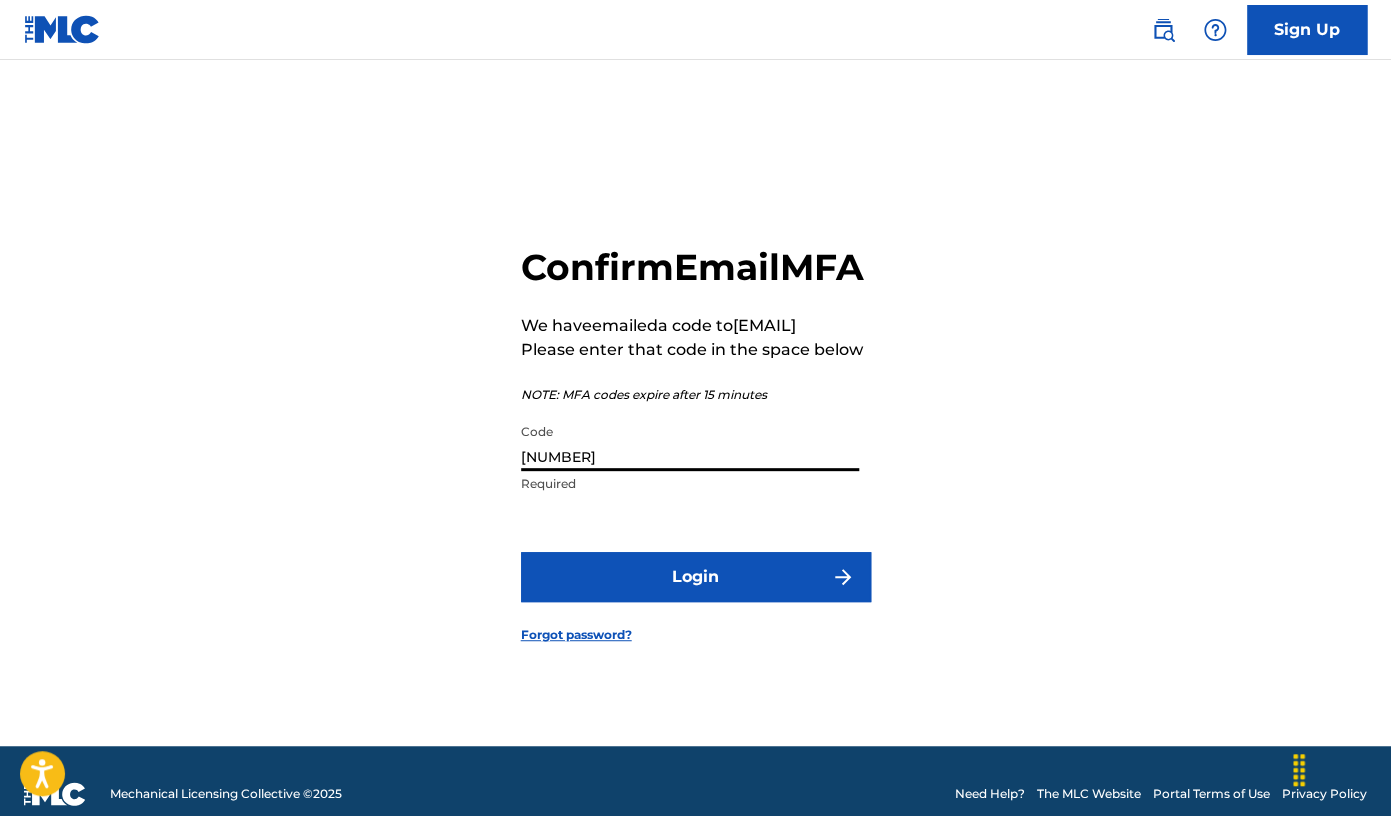 type on "[NUMBER]" 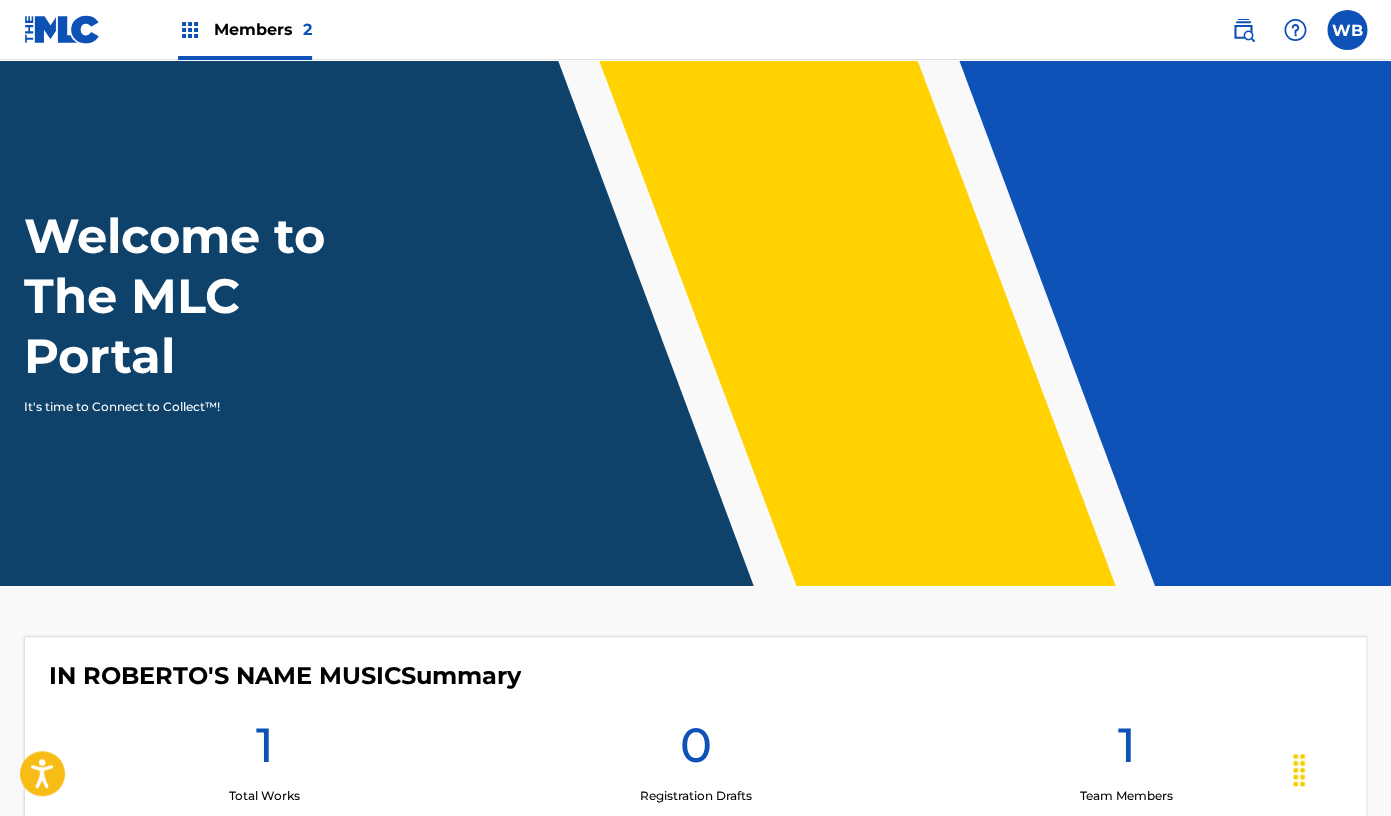 scroll, scrollTop: 0, scrollLeft: 0, axis: both 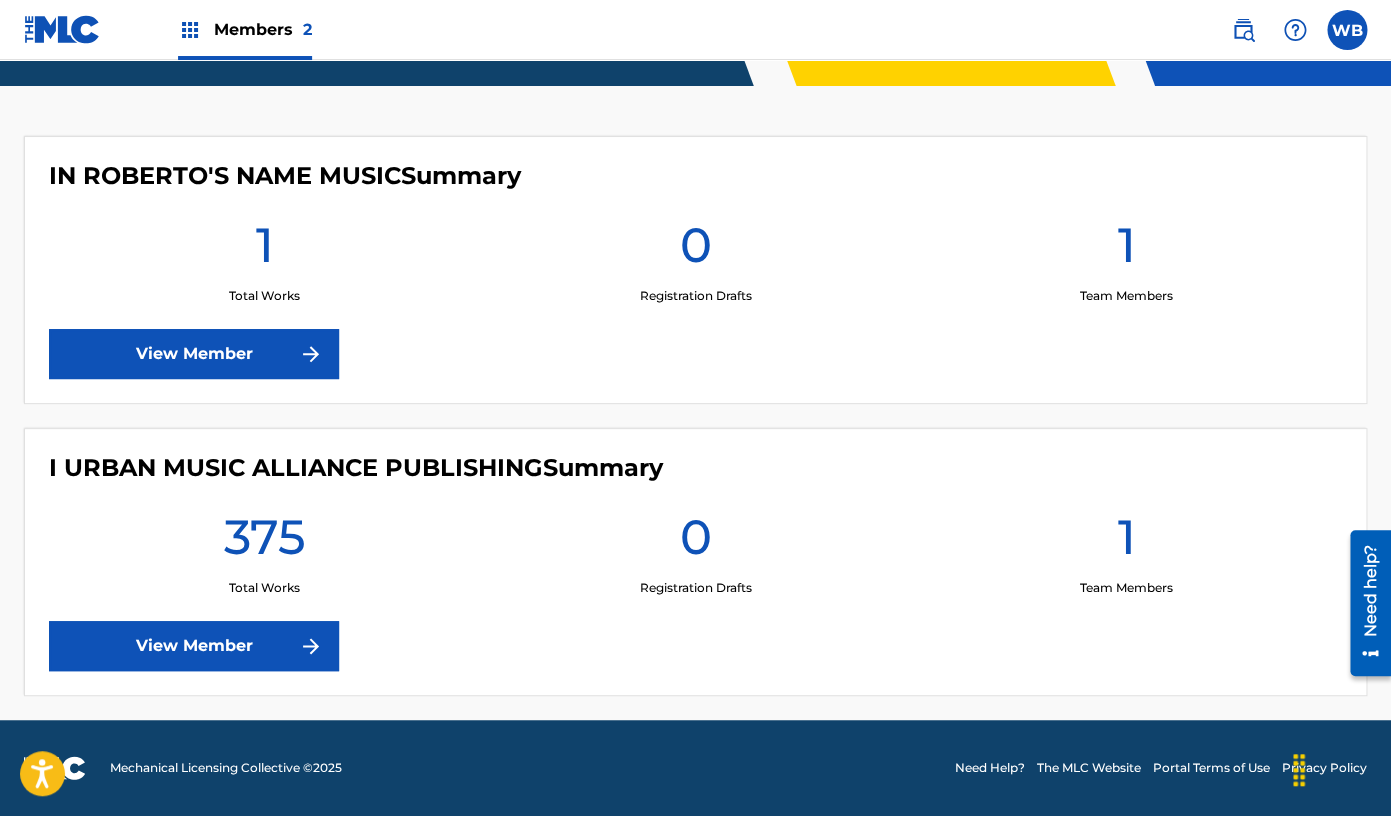 click on "View Member" at bounding box center (194, 354) 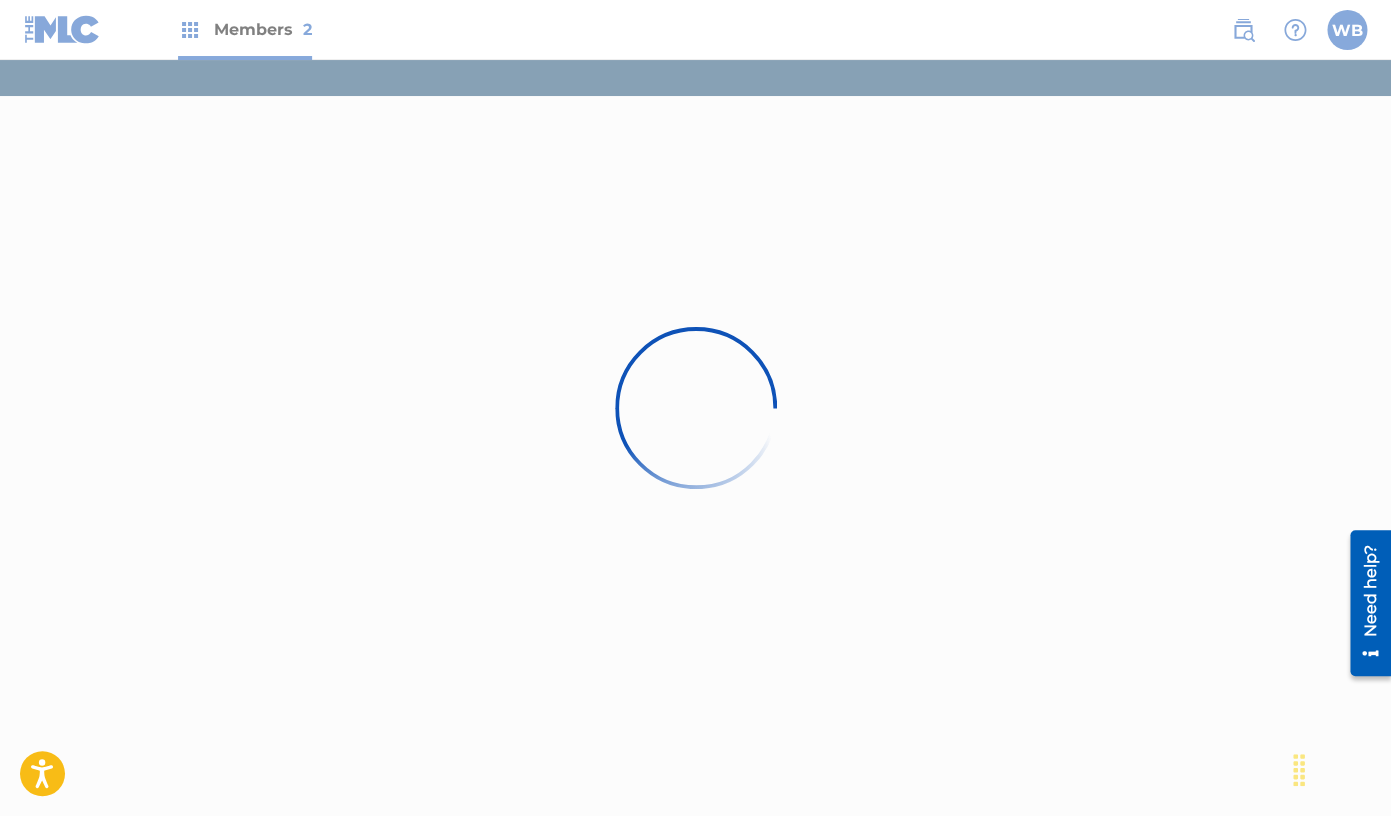 scroll, scrollTop: 0, scrollLeft: 0, axis: both 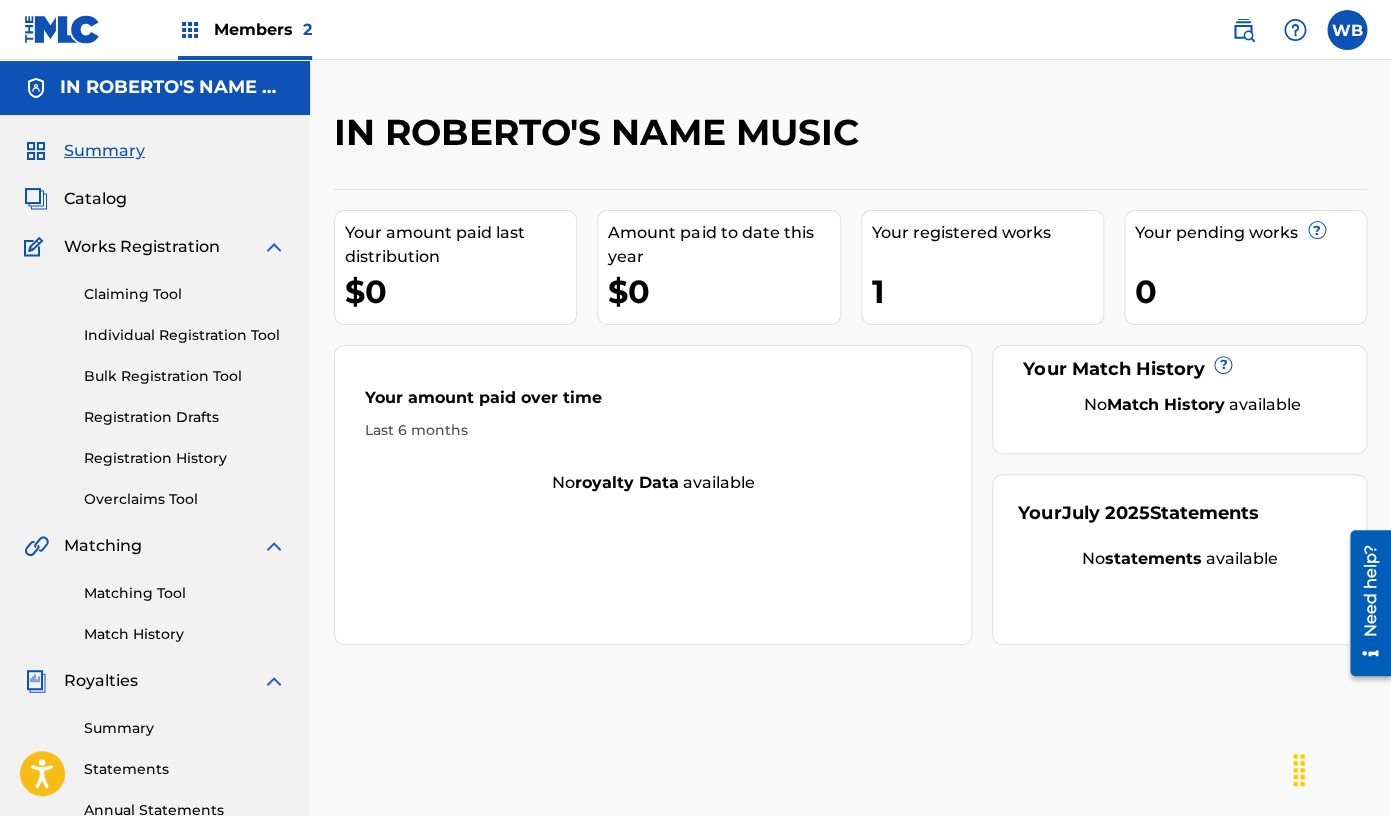click on "Summary" at bounding box center [185, 728] 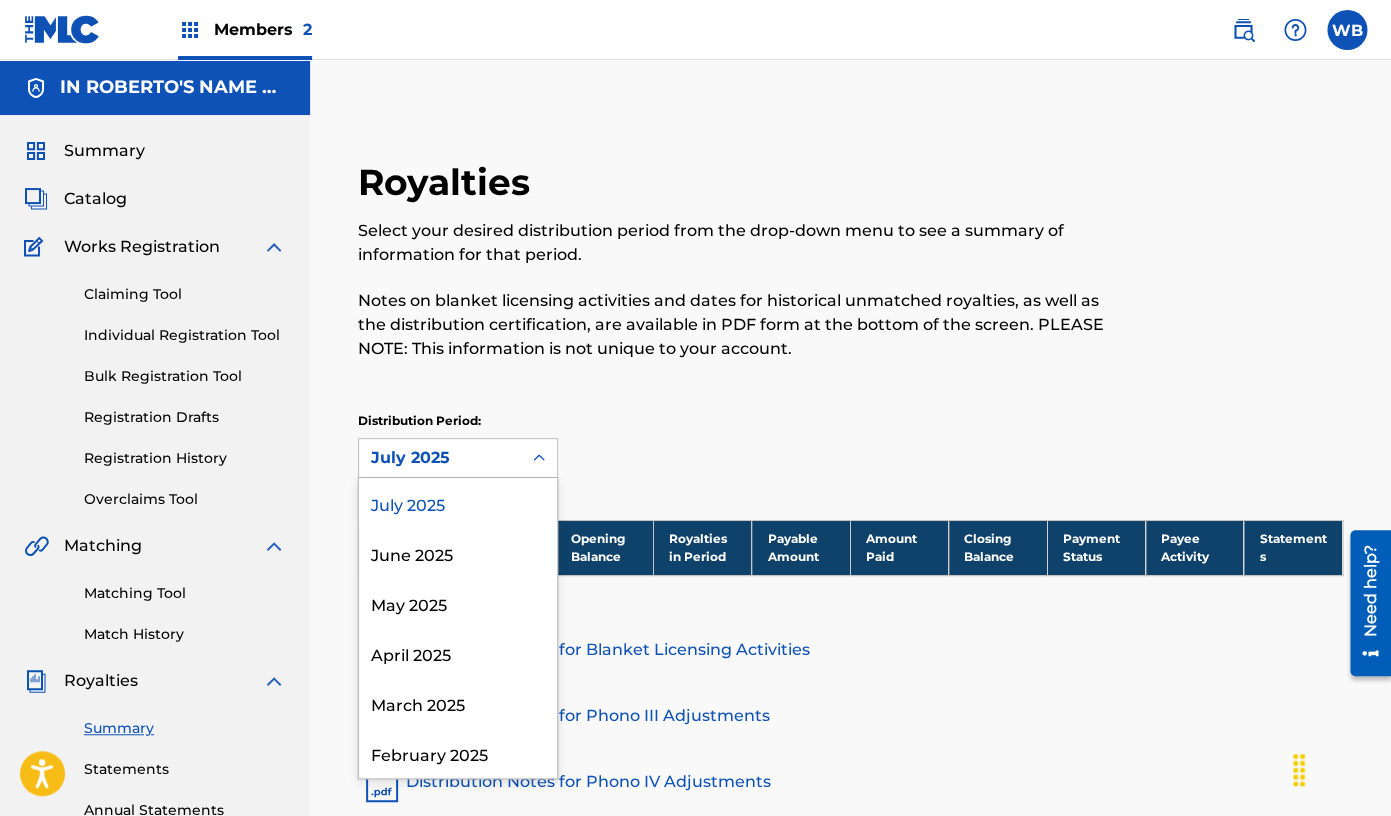 click 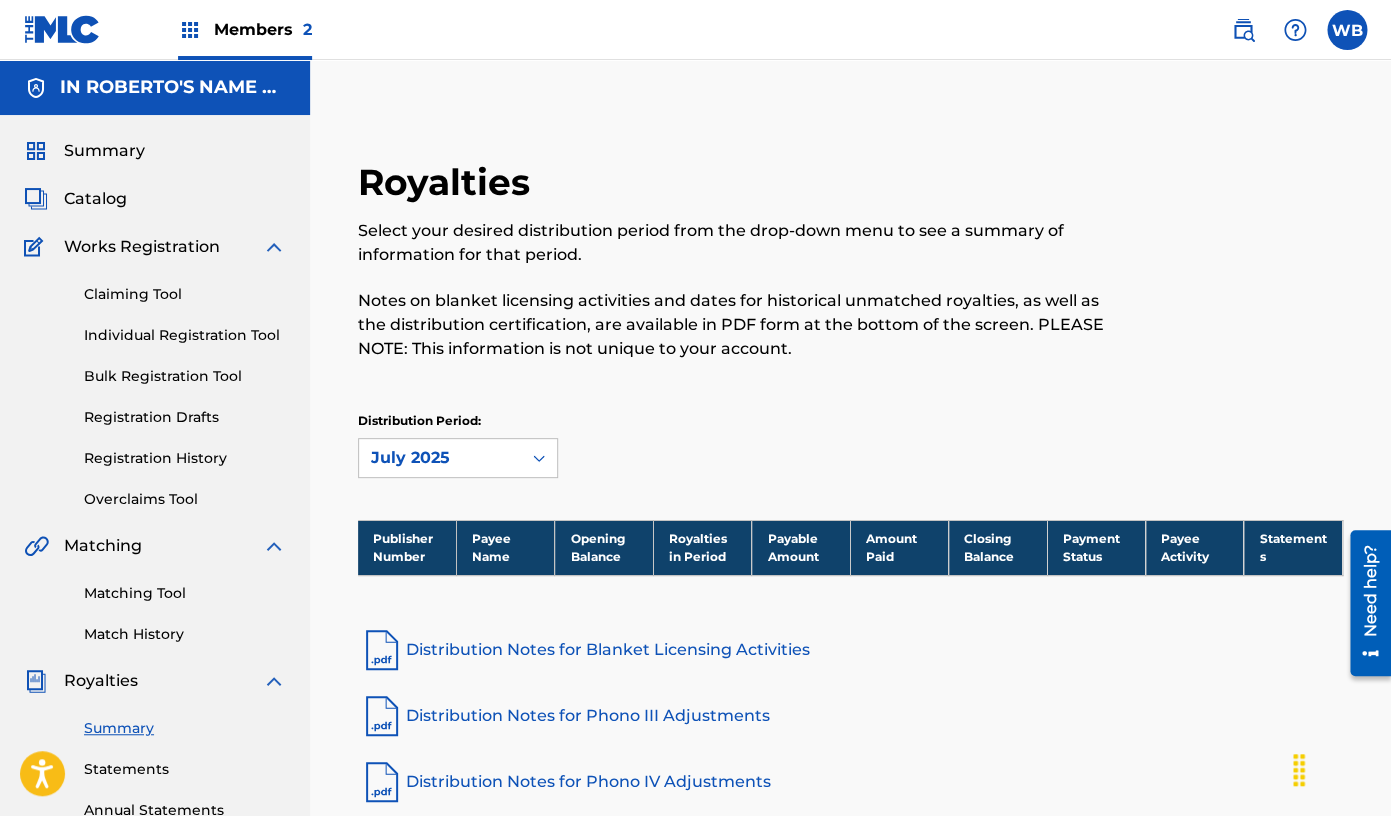 click on "Distribution Period: option [DATE], selected. [DATE]" at bounding box center [850, 445] 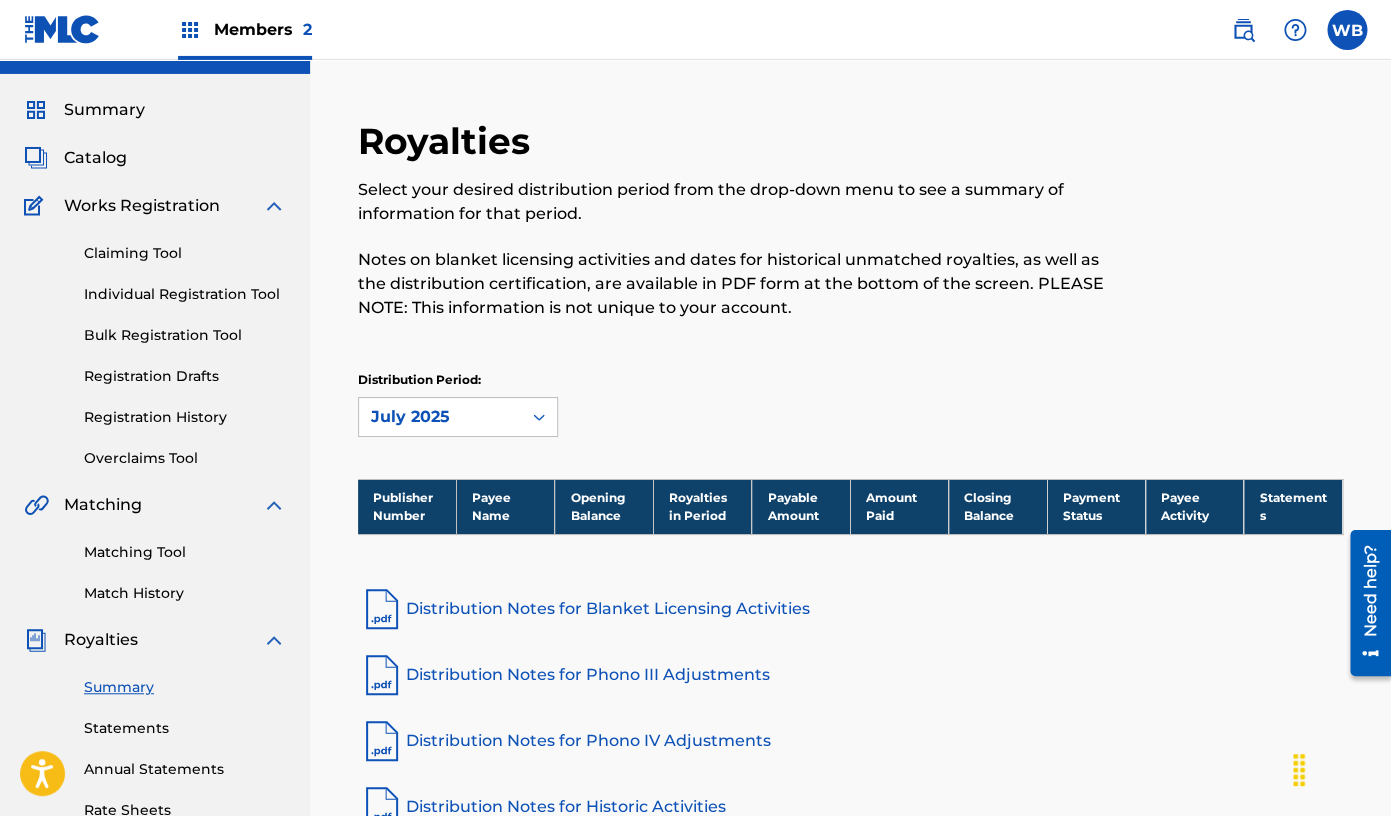 scroll, scrollTop: 0, scrollLeft: 0, axis: both 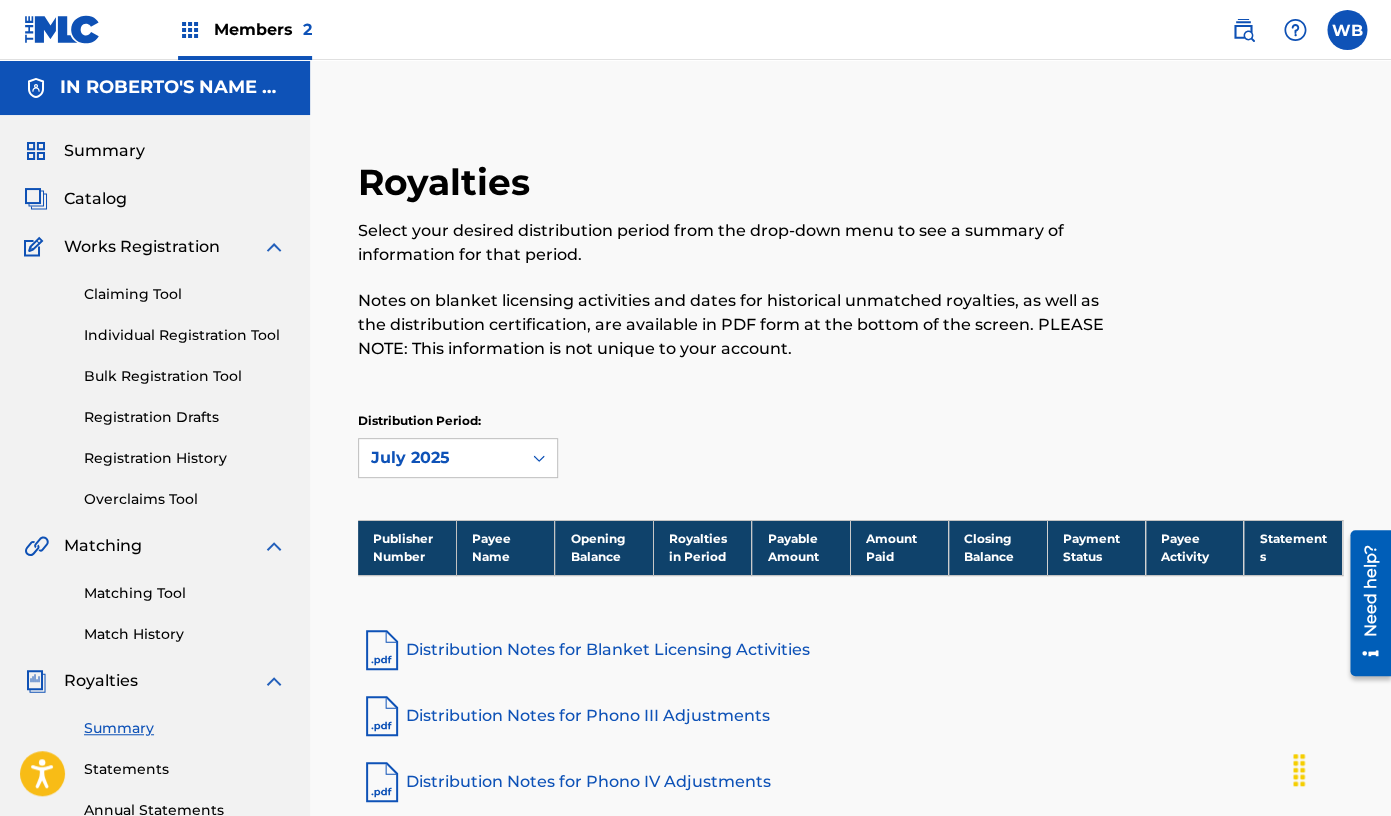 click on "Summary Catalog Works Registration Claiming Tool Individual Registration Tool Bulk Registration Tool Registration Drafts Registration History Overclaims Tool Matching Matching Tool Match History Royalties Summary Statements Annual Statements Rate Sheets Member Settings Banking Information Member Information User Permissions Contact Information Member Benefits" at bounding box center (155, 629) 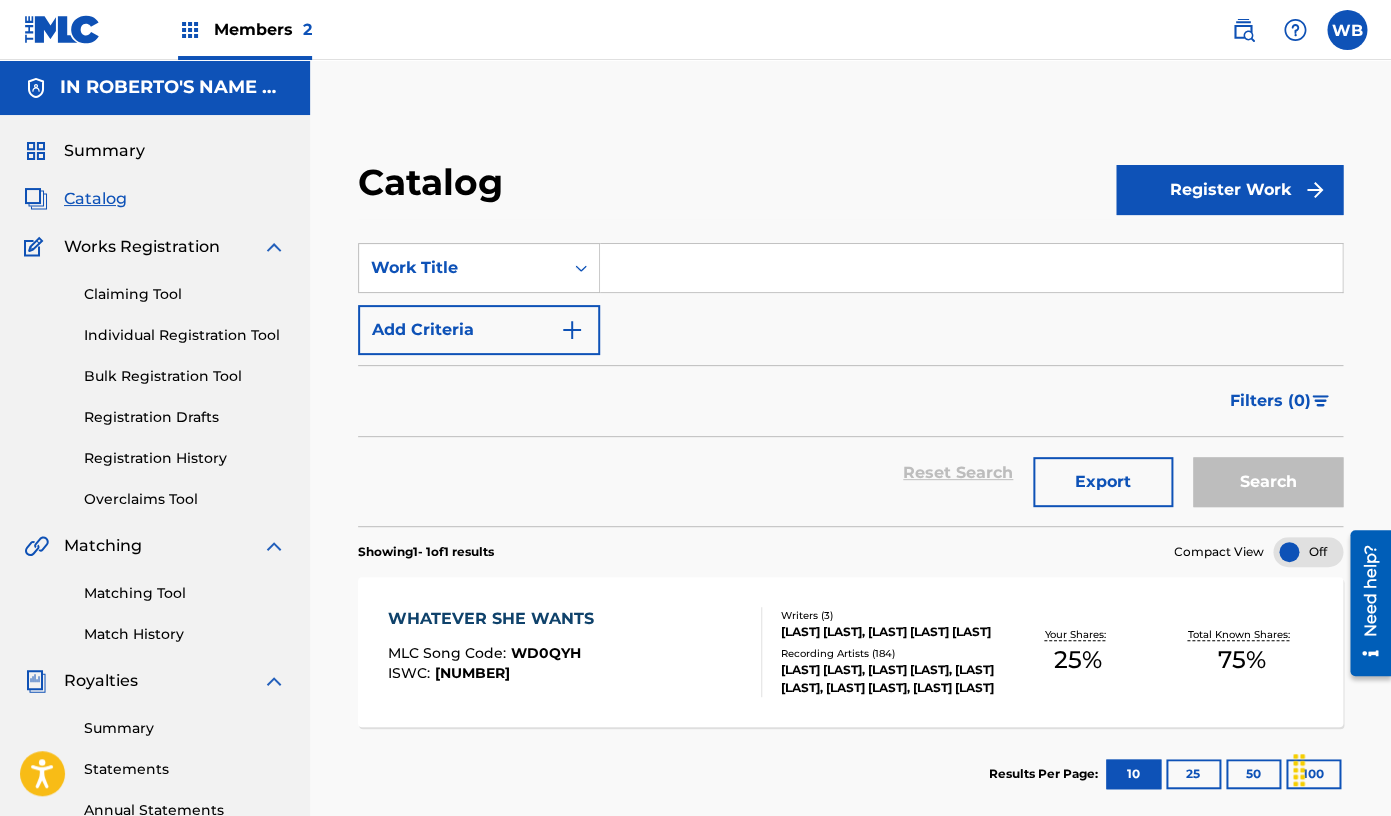 click on "Summary" at bounding box center (185, 728) 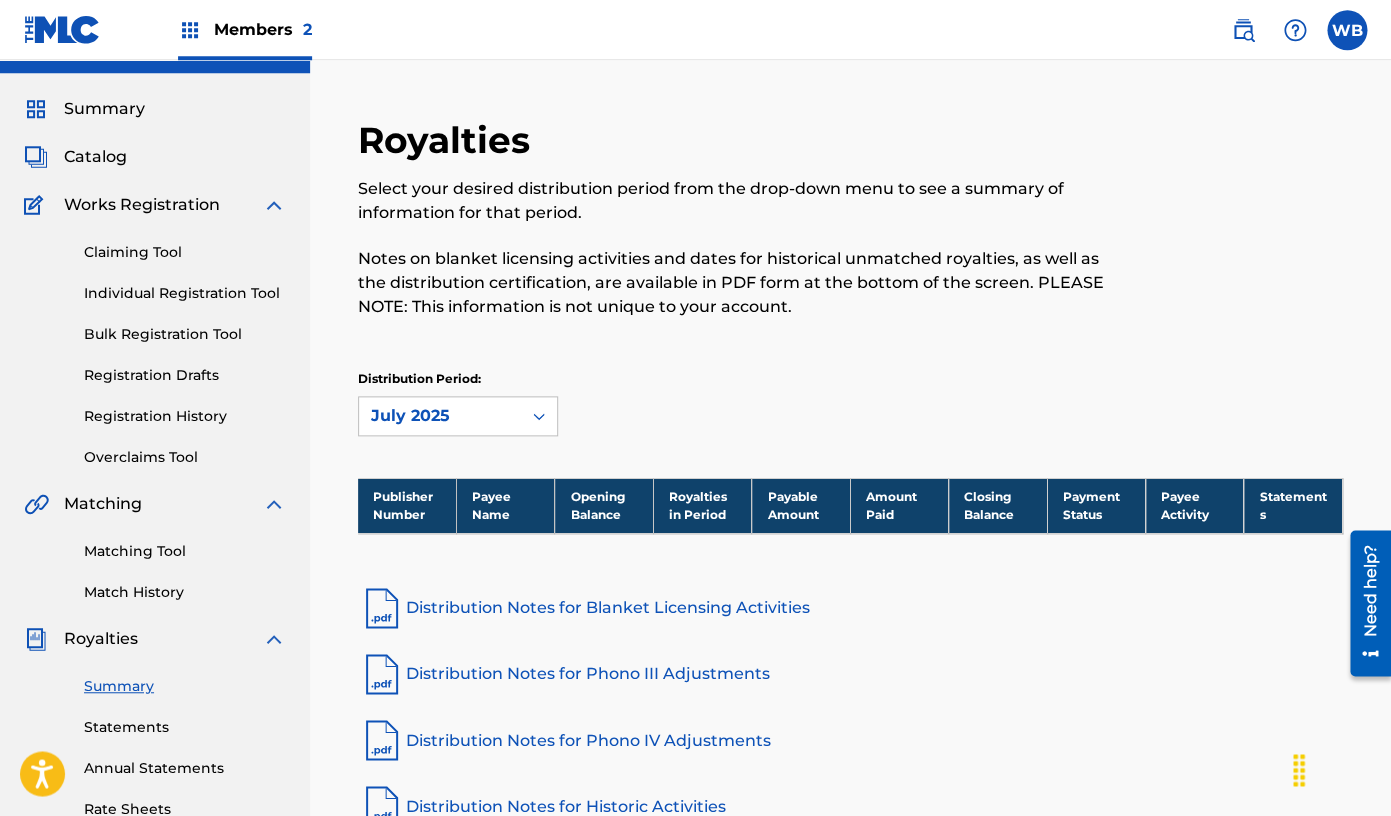 scroll, scrollTop: 48, scrollLeft: 0, axis: vertical 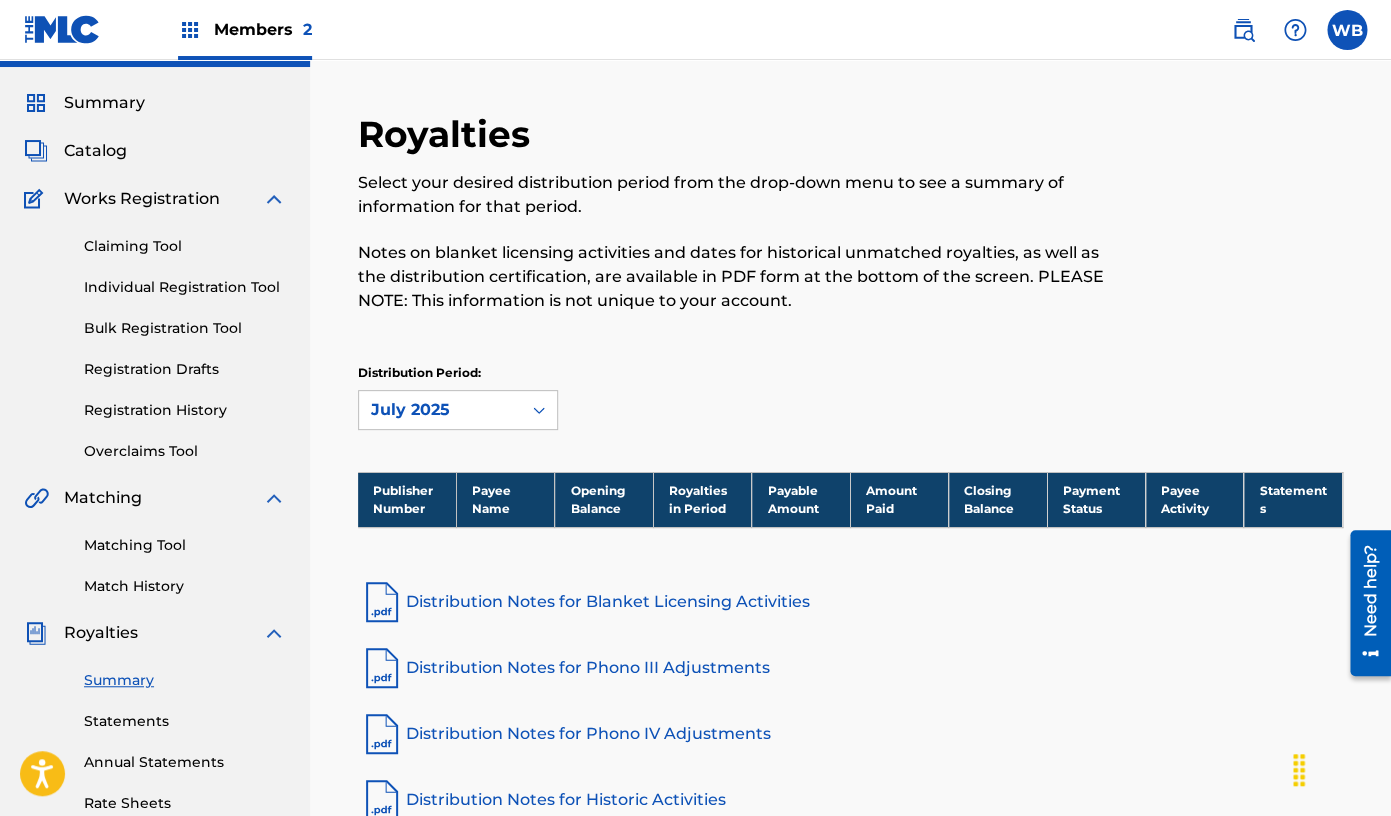 click on "Statements" at bounding box center [185, 721] 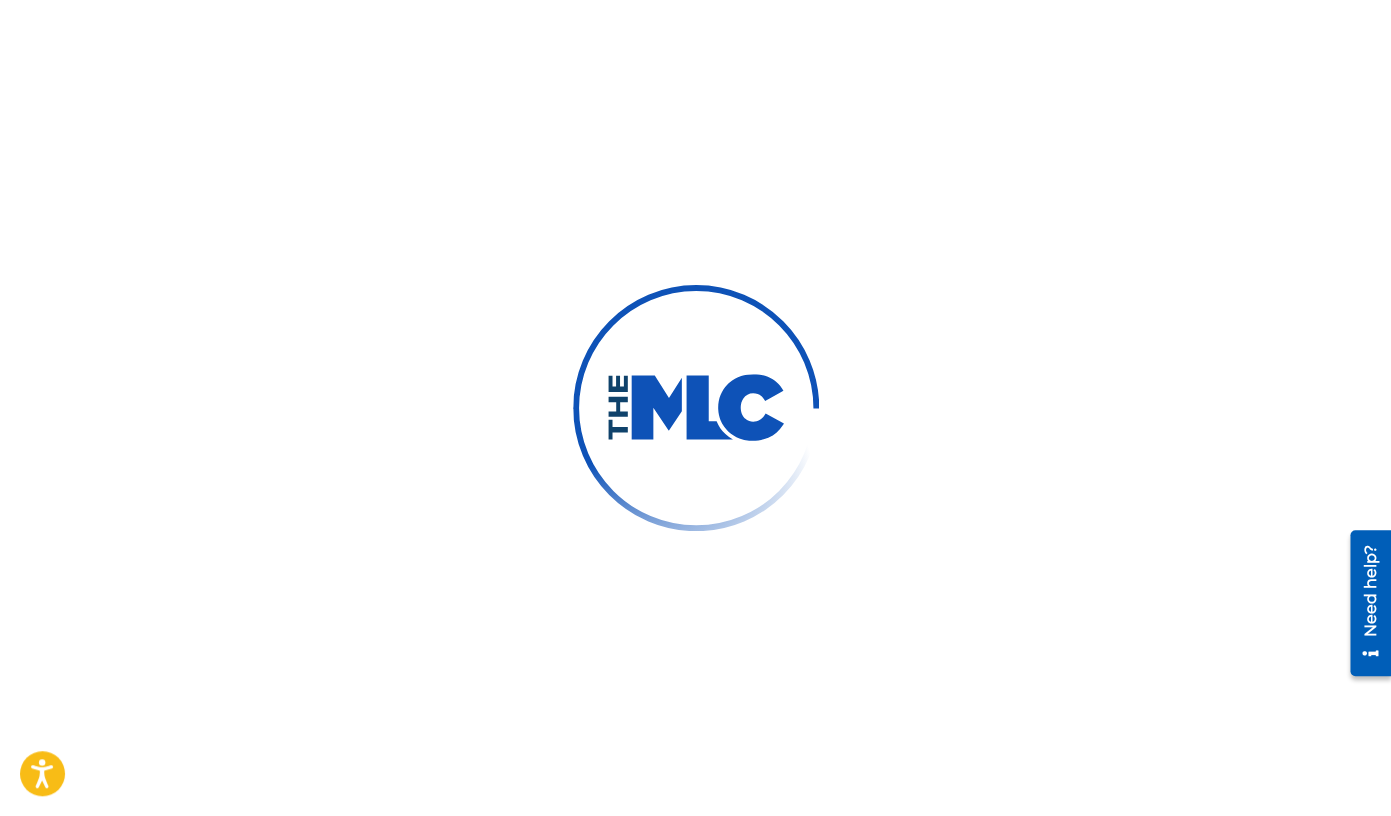 scroll, scrollTop: 0, scrollLeft: 0, axis: both 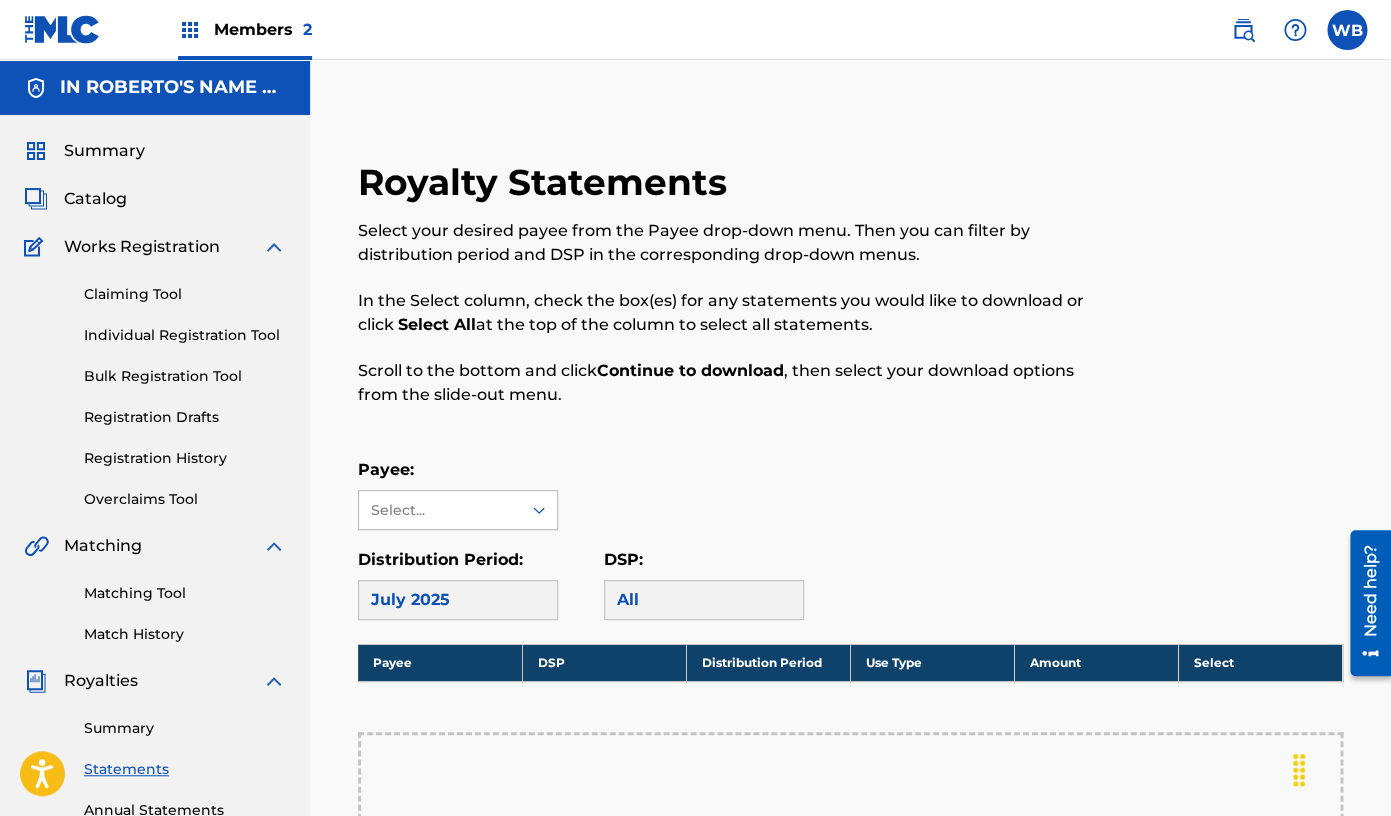click 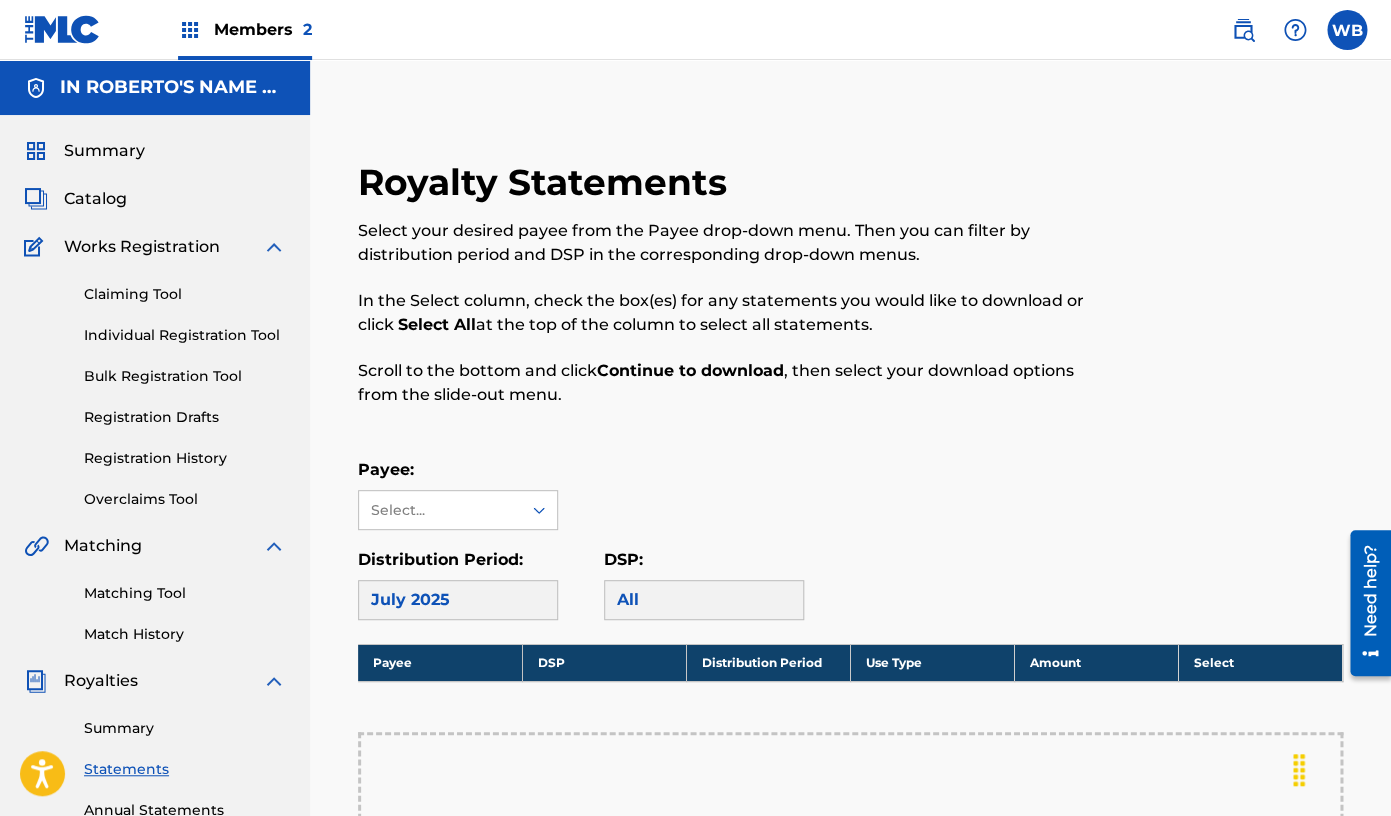 click 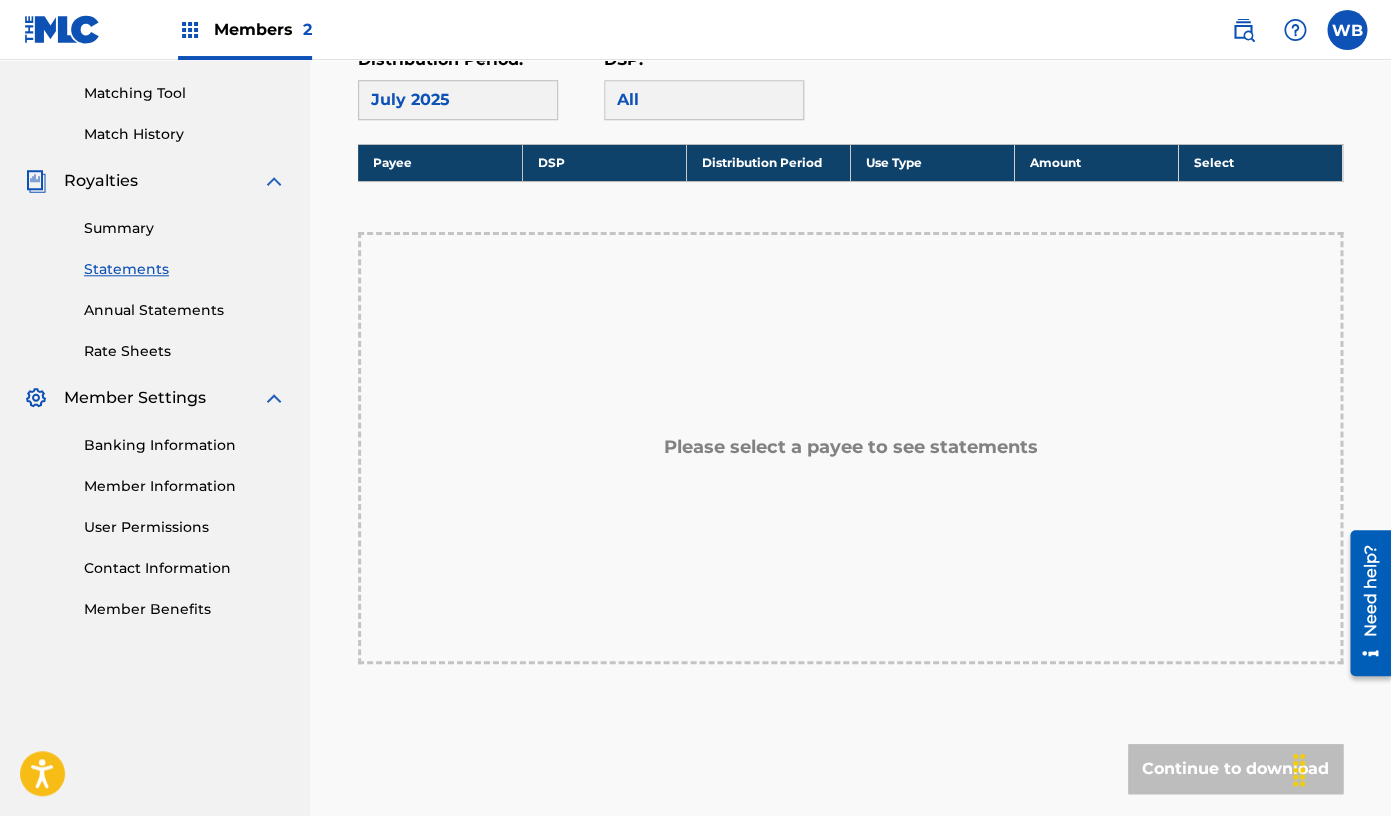 scroll, scrollTop: 462, scrollLeft: 0, axis: vertical 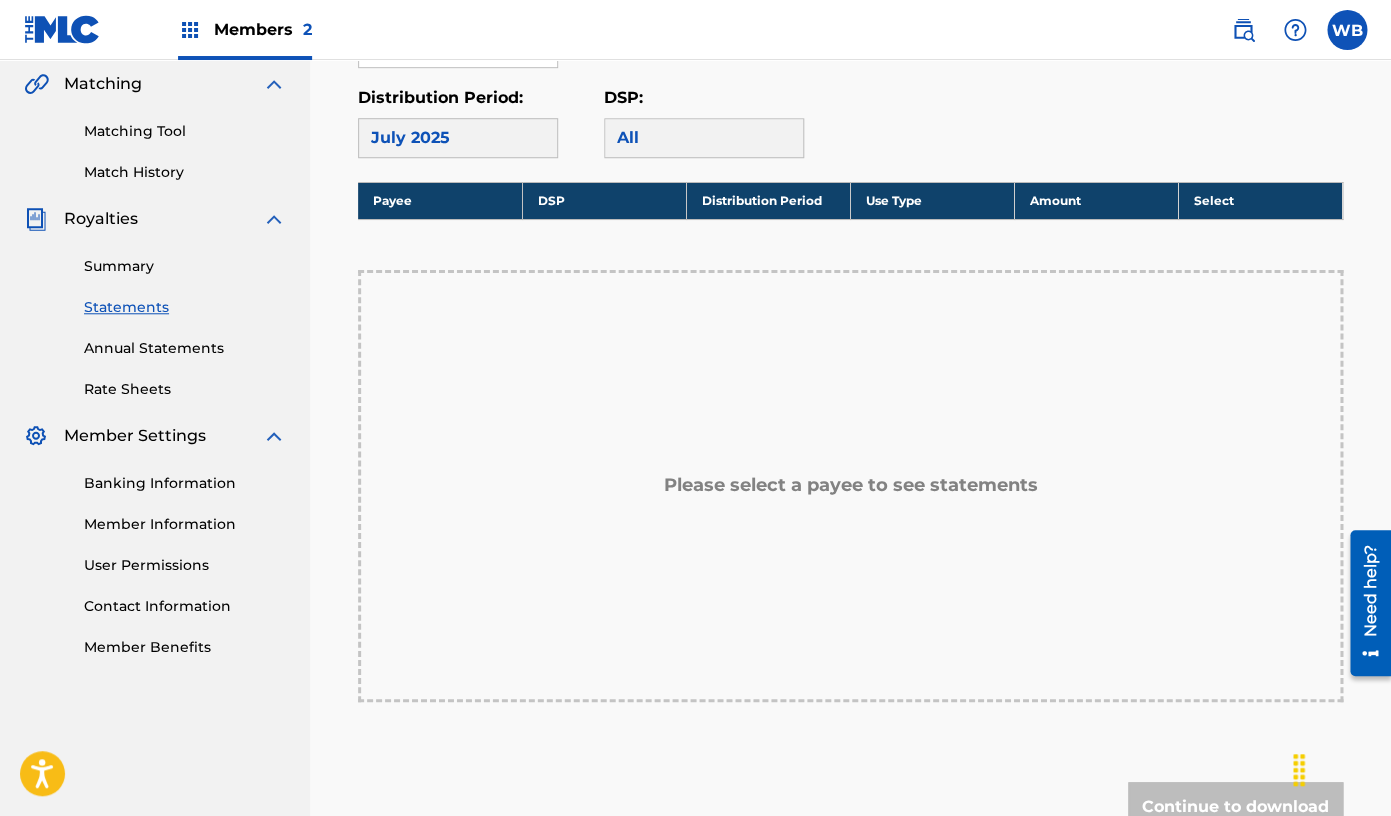 click at bounding box center (1347, 30) 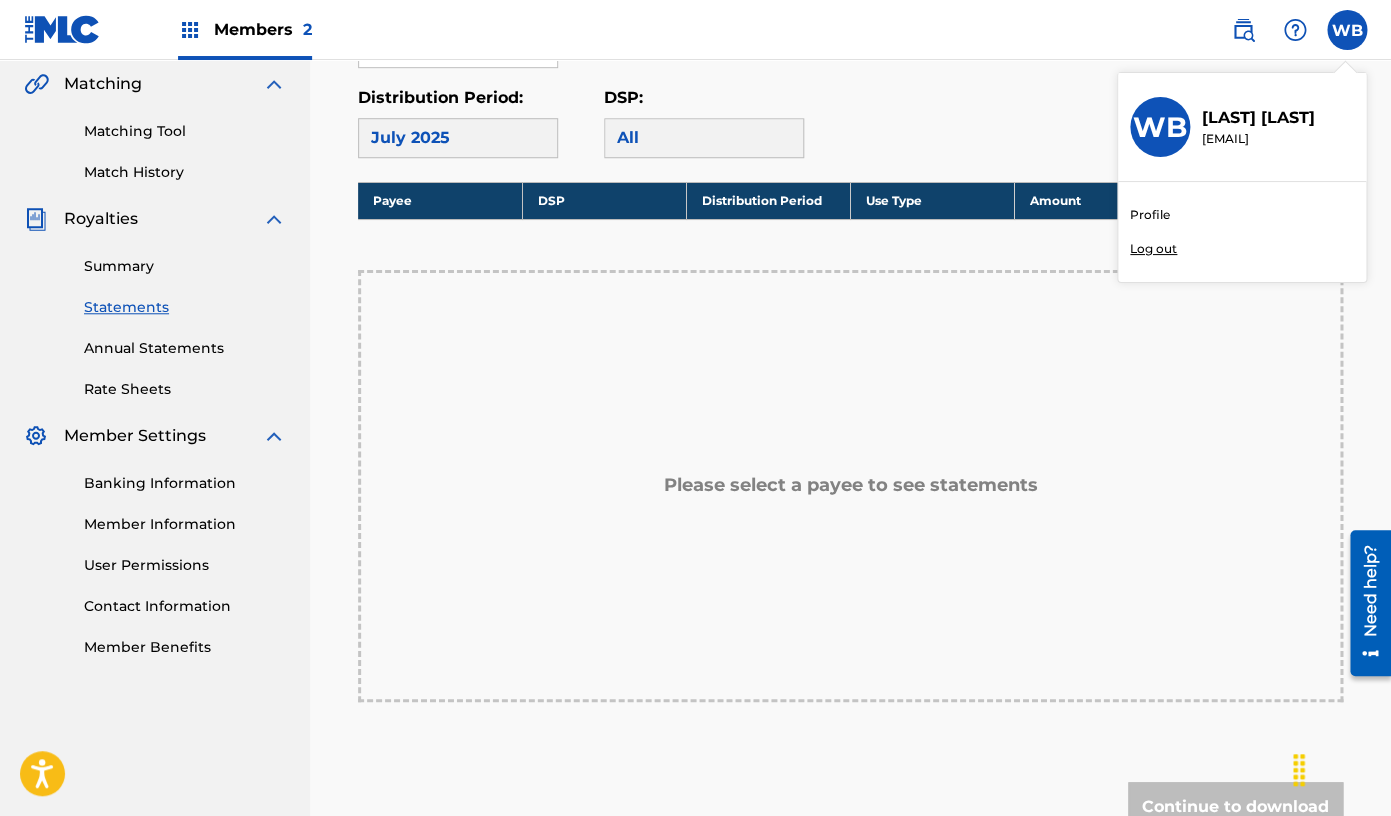click on "Profile" at bounding box center (1150, 215) 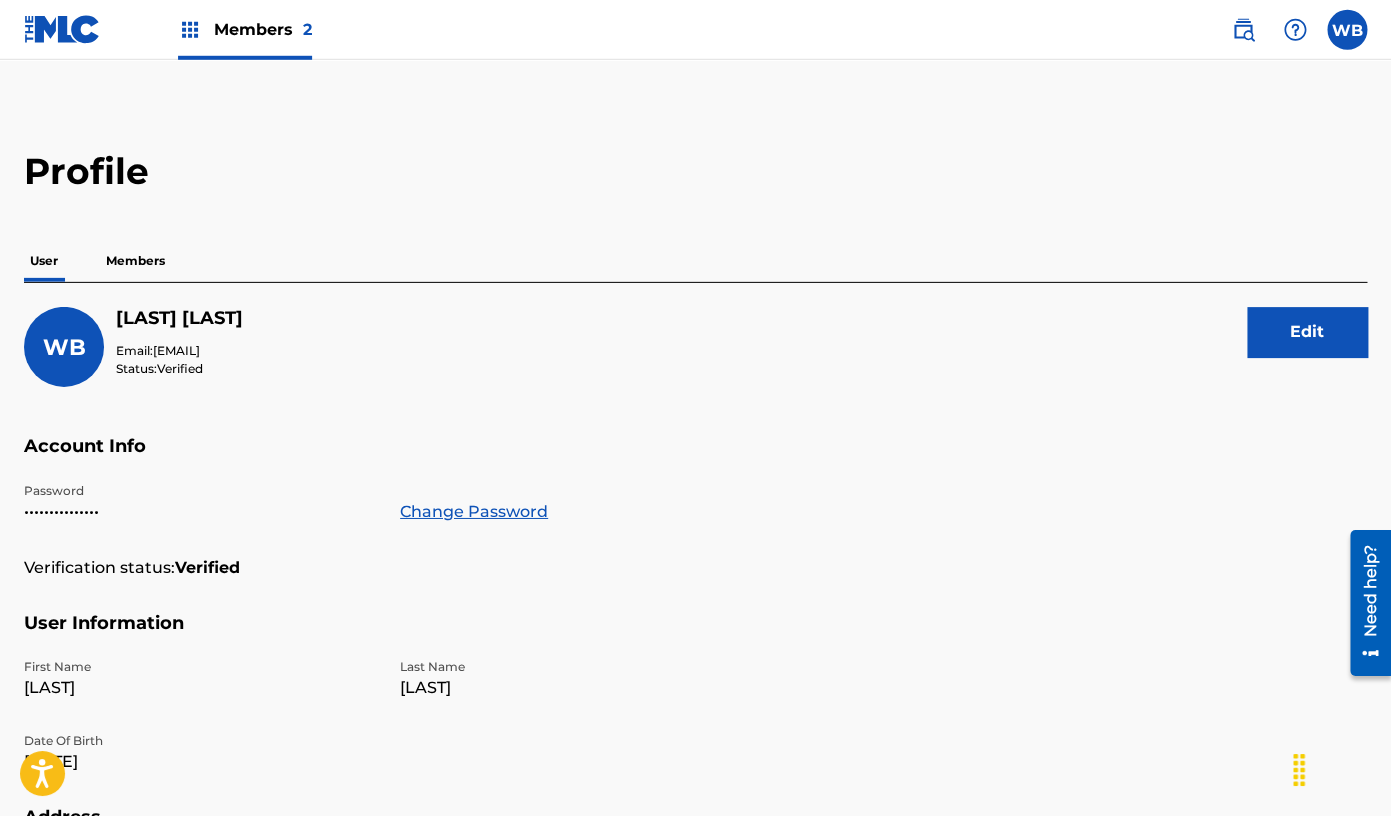 scroll, scrollTop: 0, scrollLeft: 0, axis: both 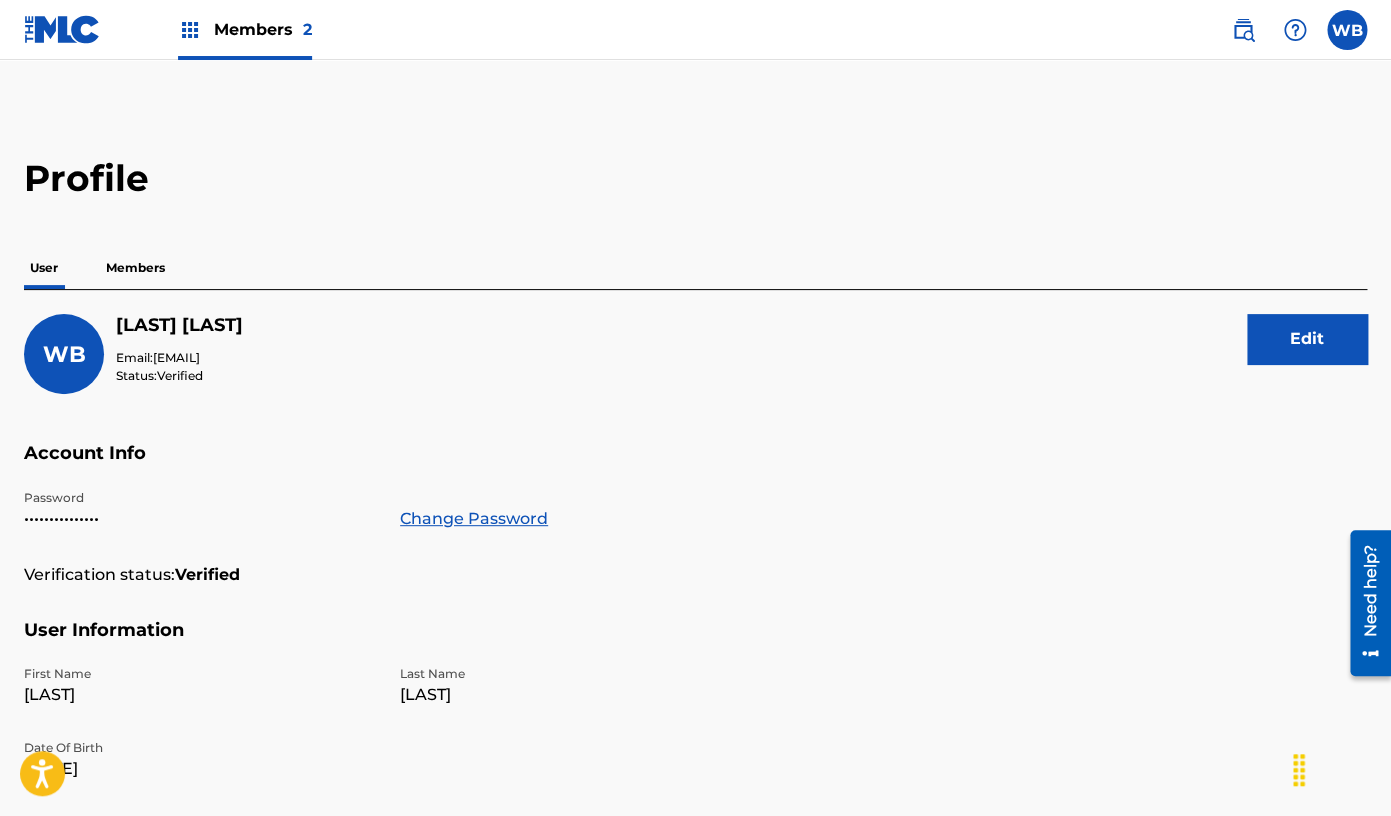 click on "Members" at bounding box center [135, 268] 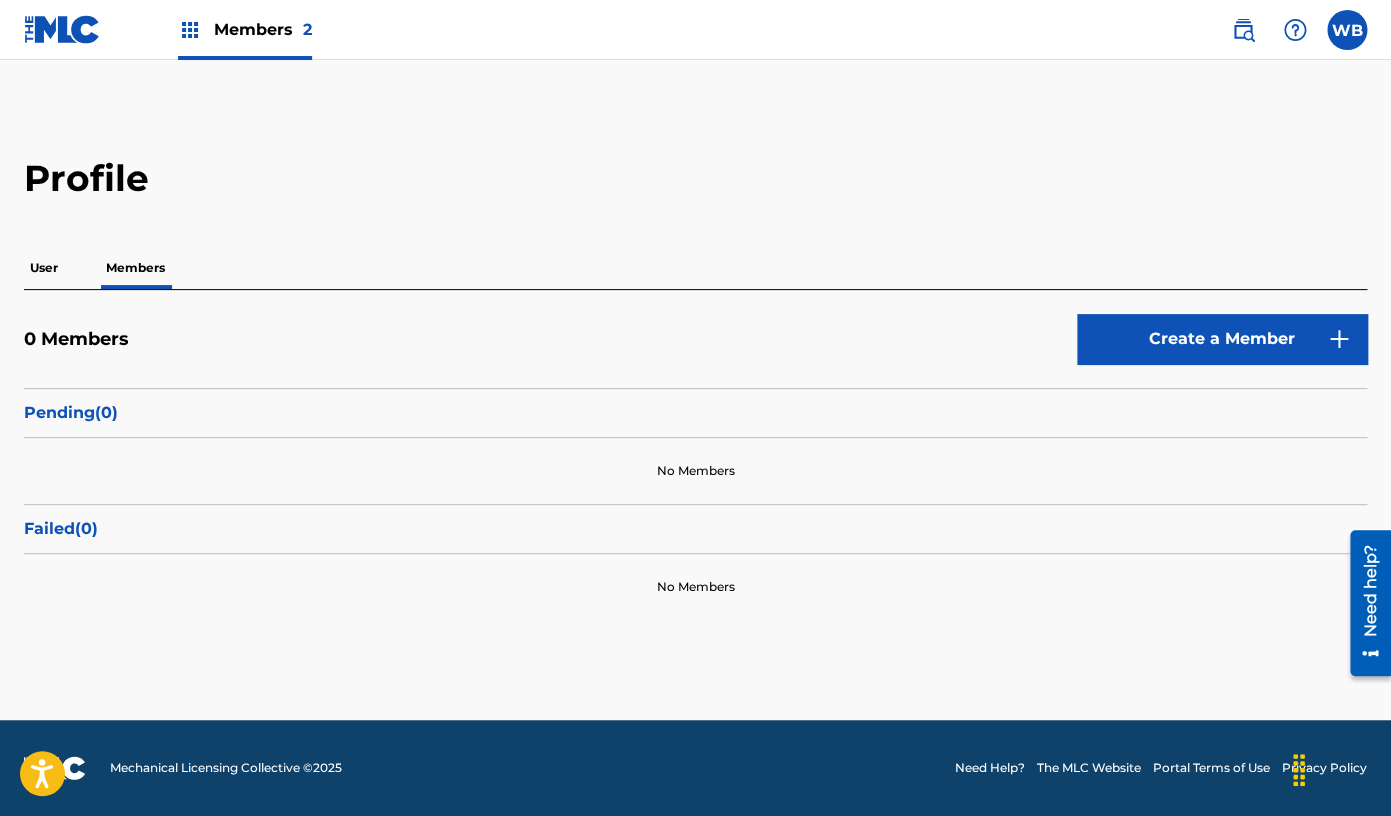 click on "User" at bounding box center (44, 268) 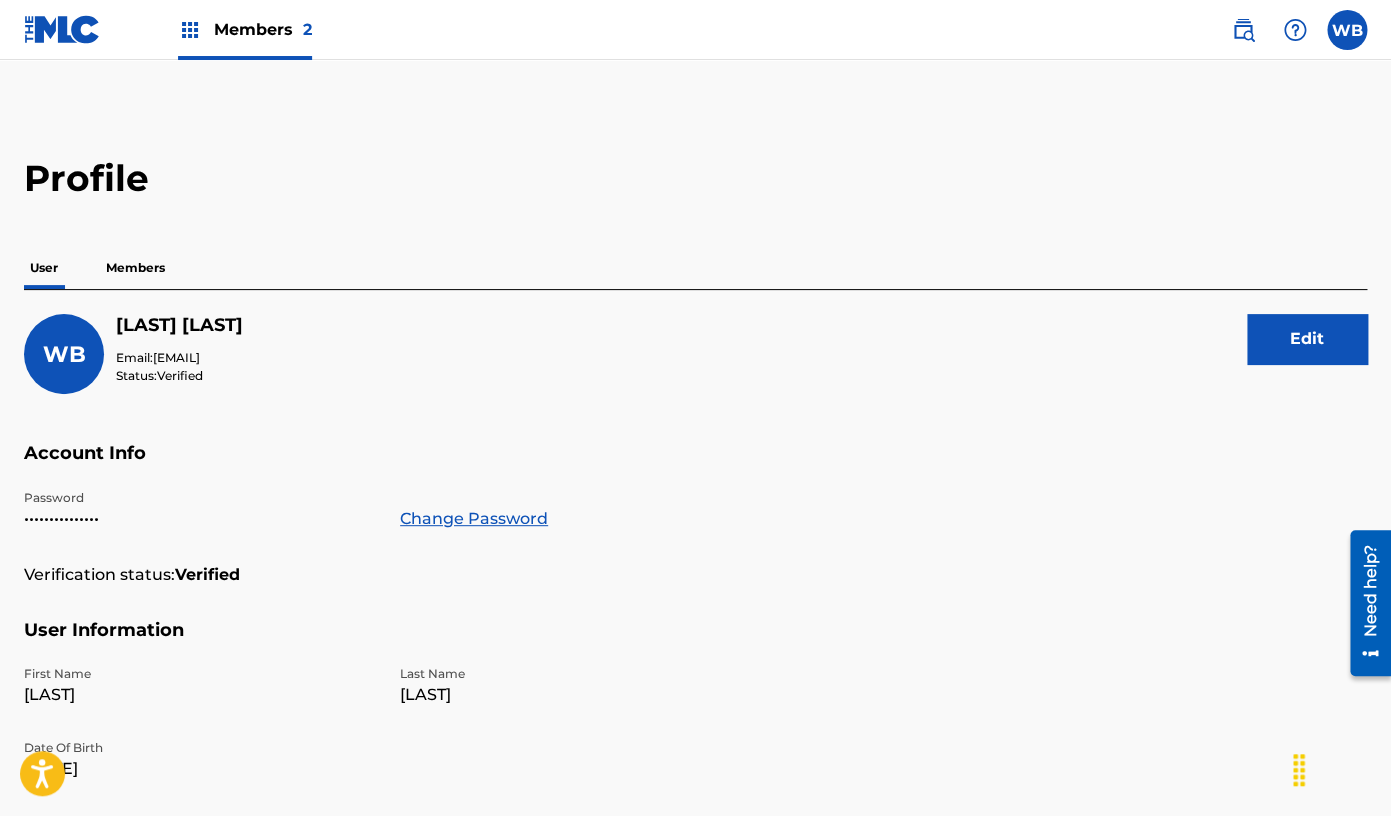 click on "Members" at bounding box center (135, 268) 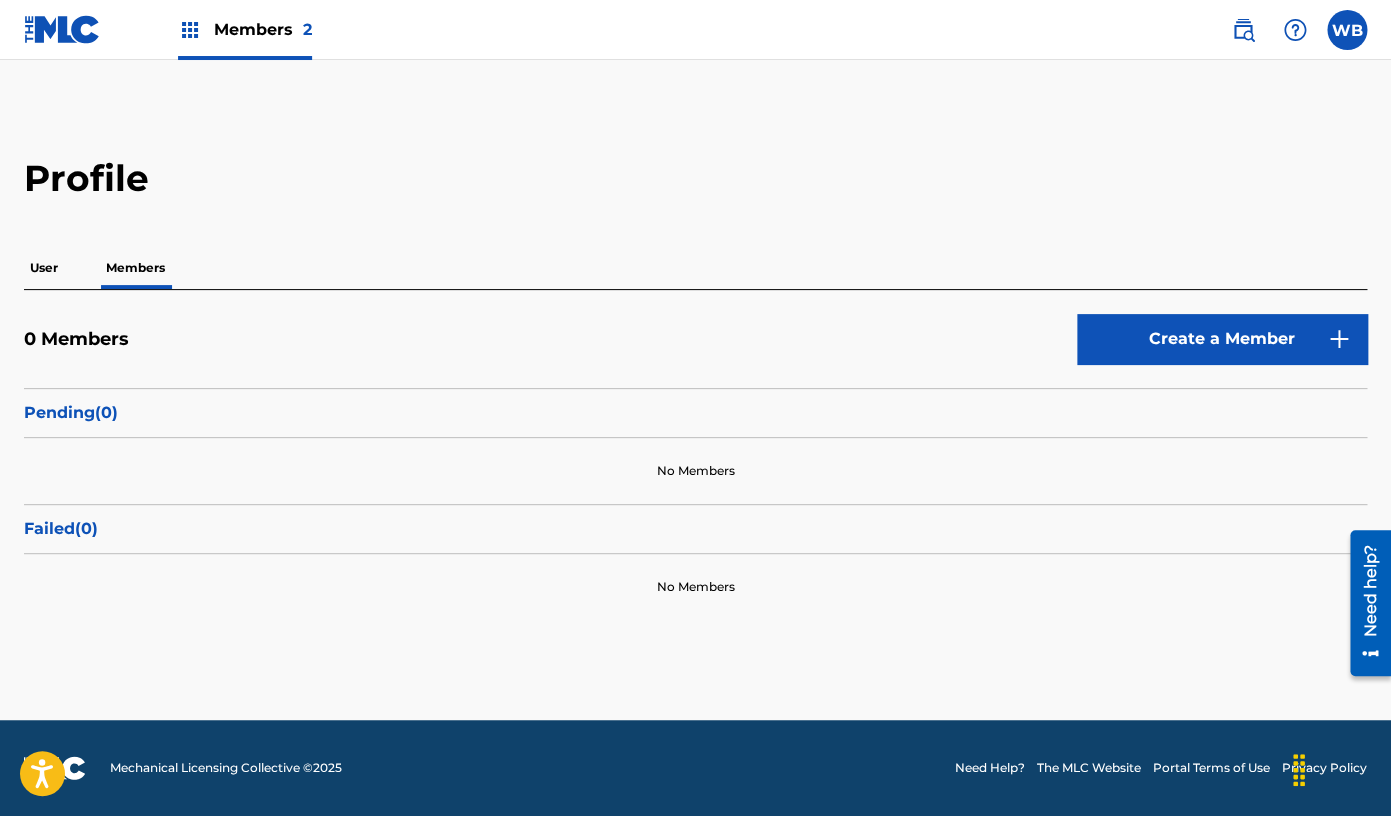 click on "User" at bounding box center (44, 268) 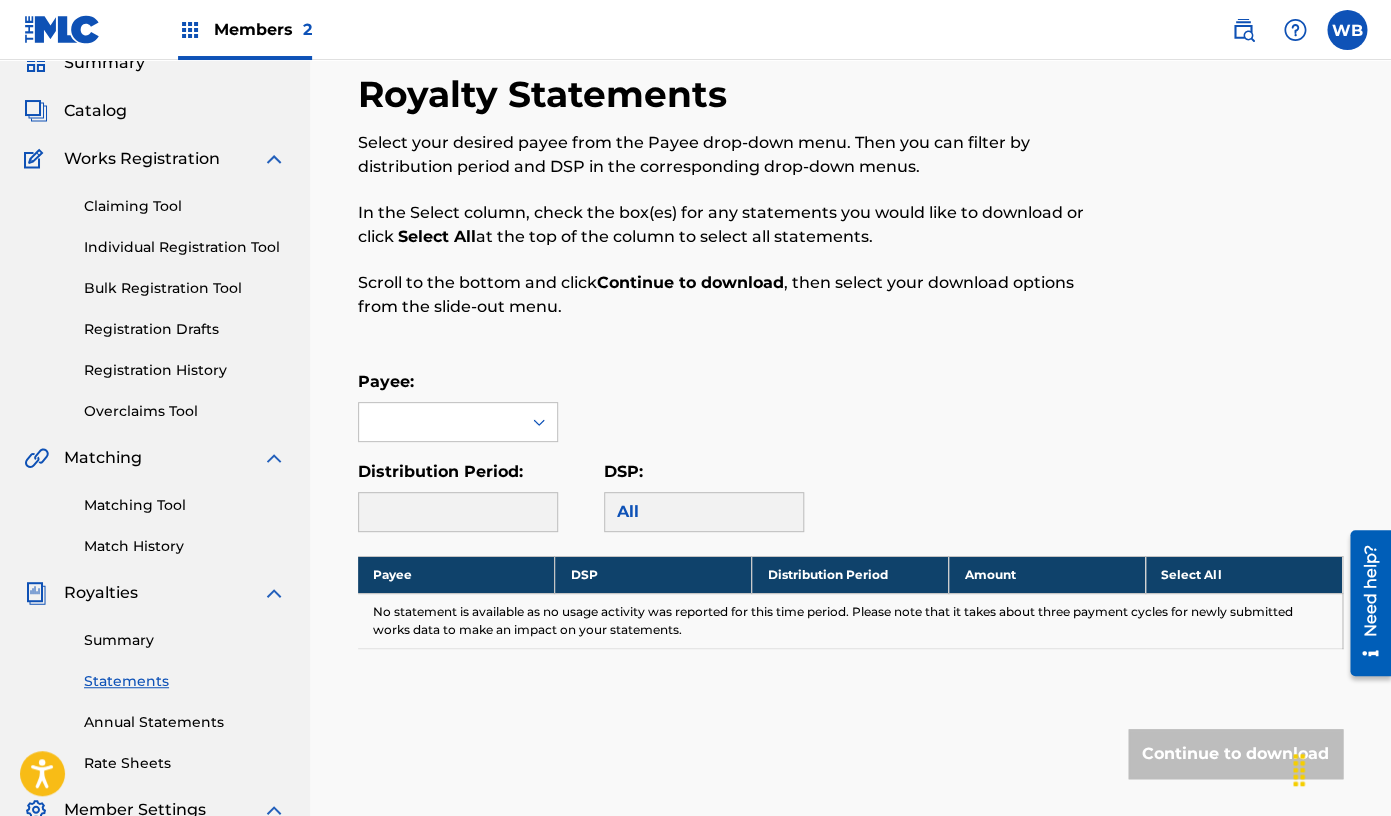 scroll, scrollTop: 40, scrollLeft: 0, axis: vertical 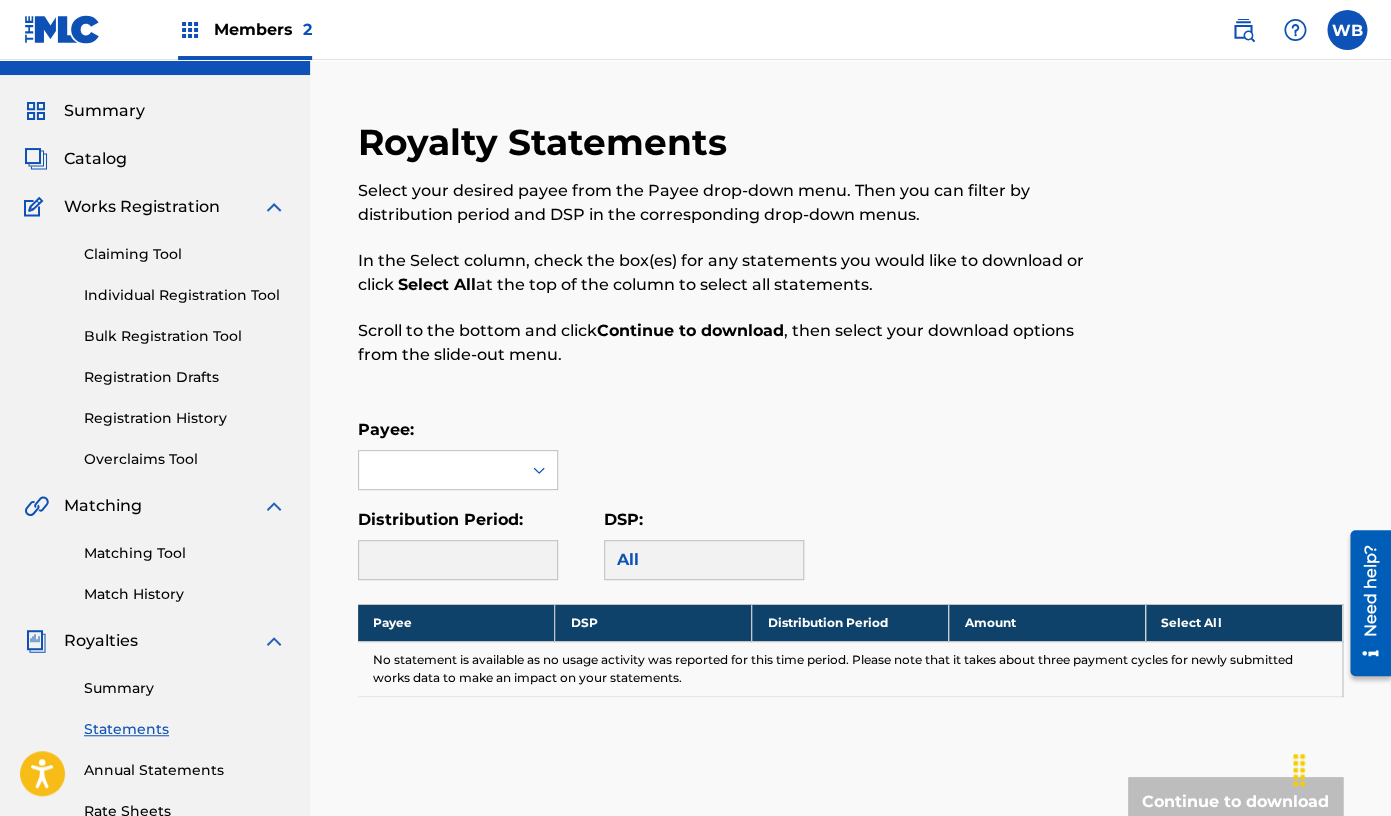click on "Summary" at bounding box center (104, 111) 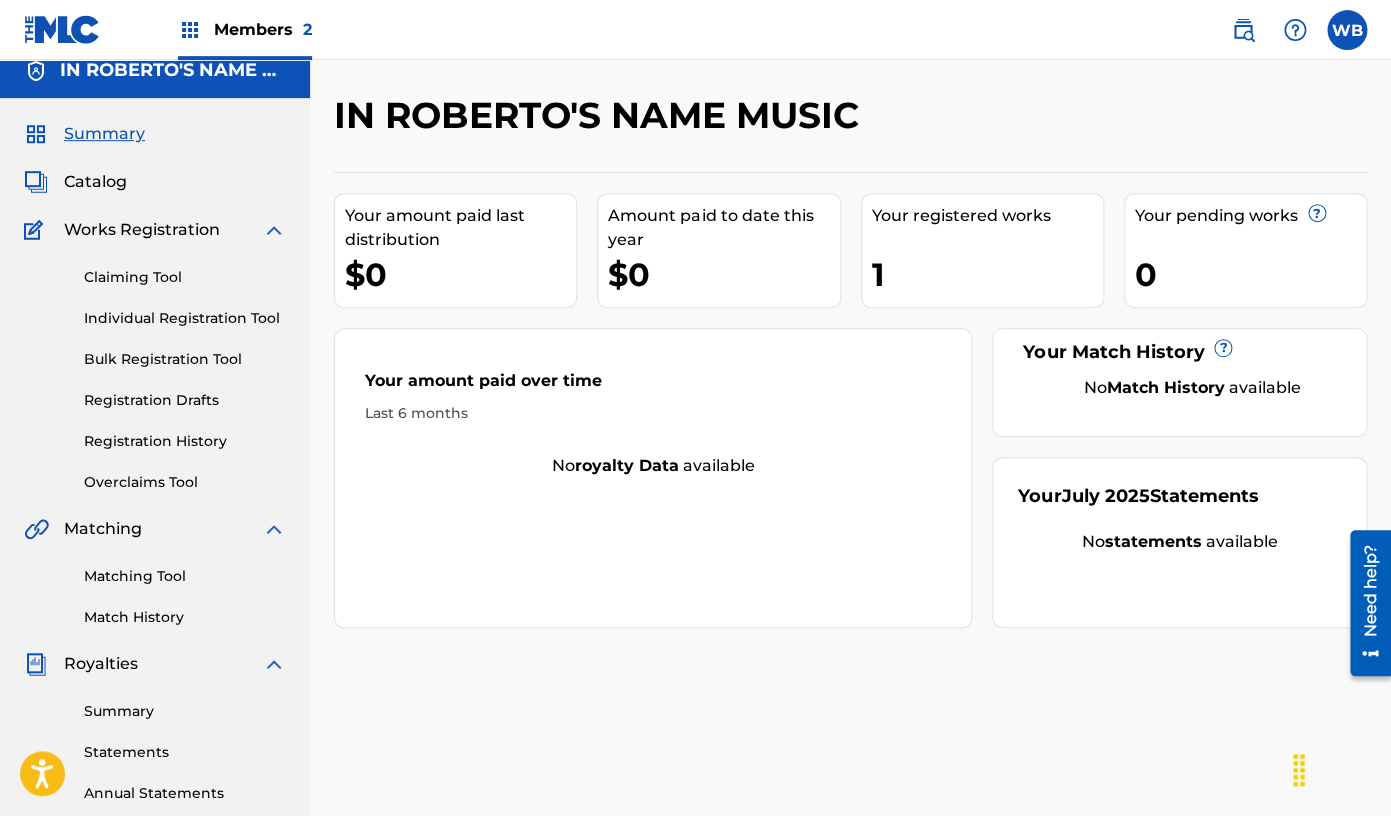 scroll, scrollTop: 0, scrollLeft: 0, axis: both 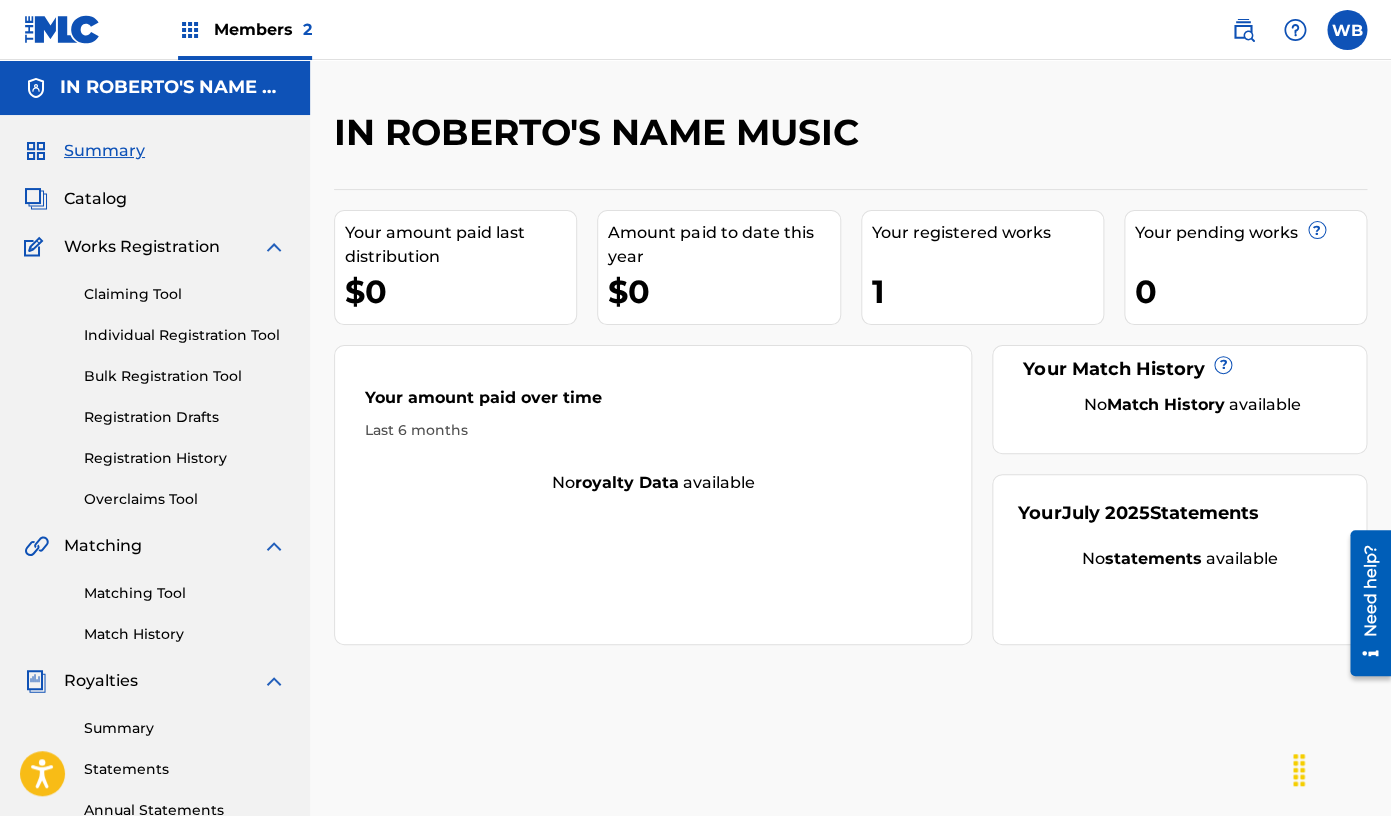 click on "Catalog" at bounding box center [95, 199] 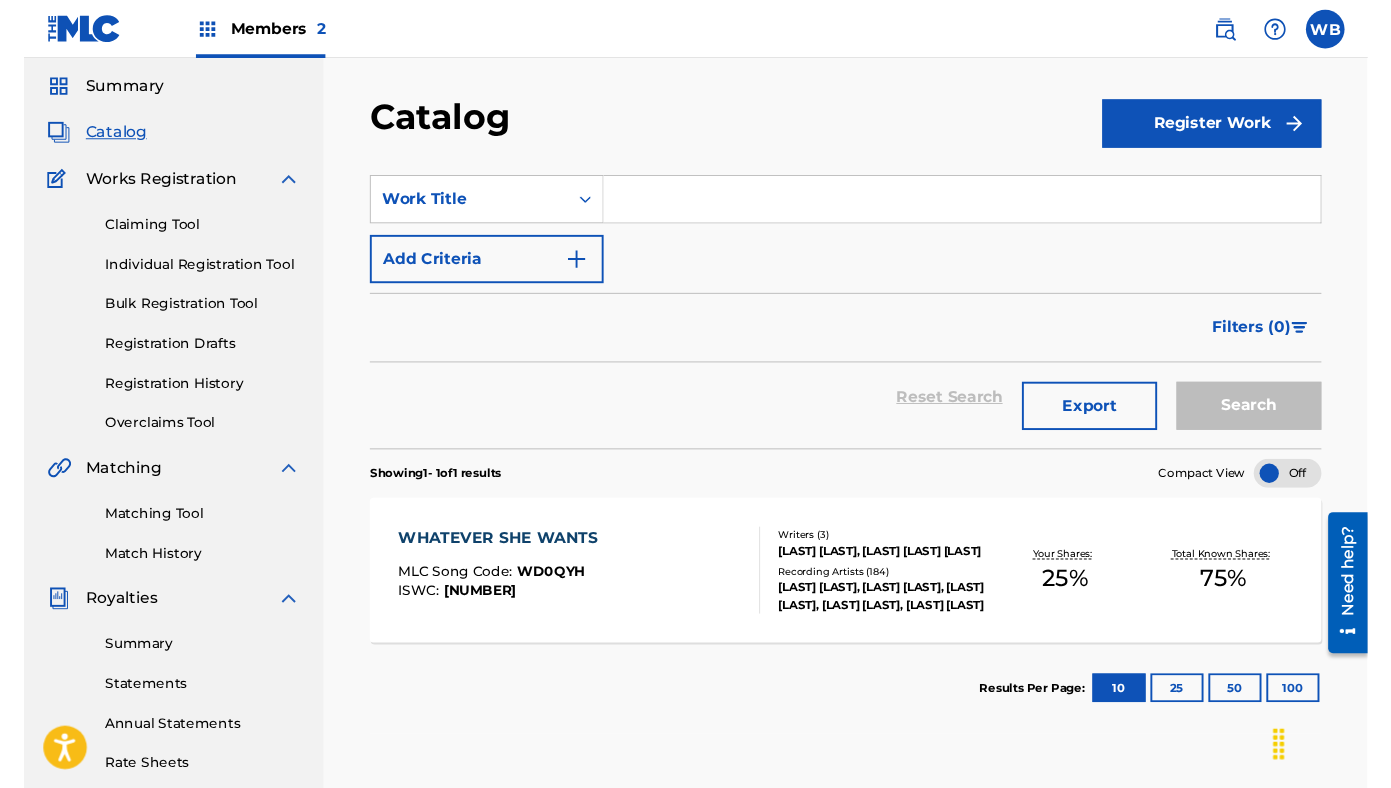 scroll, scrollTop: 0, scrollLeft: 0, axis: both 